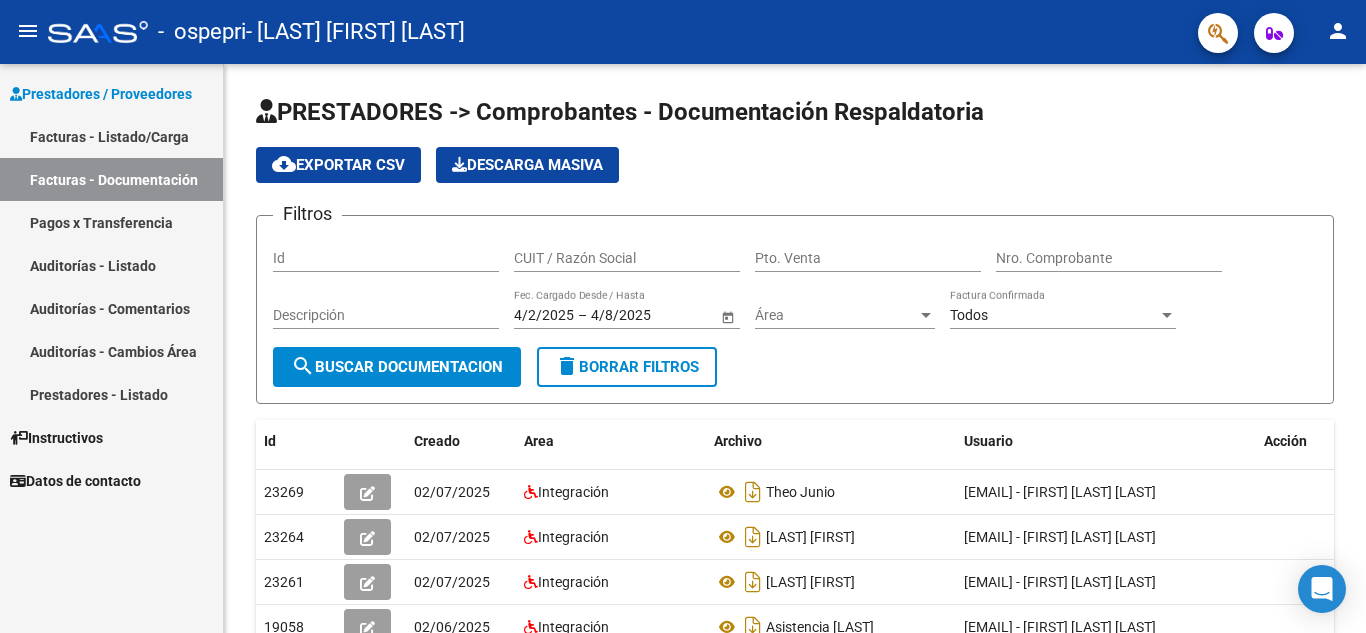 scroll, scrollTop: 0, scrollLeft: 0, axis: both 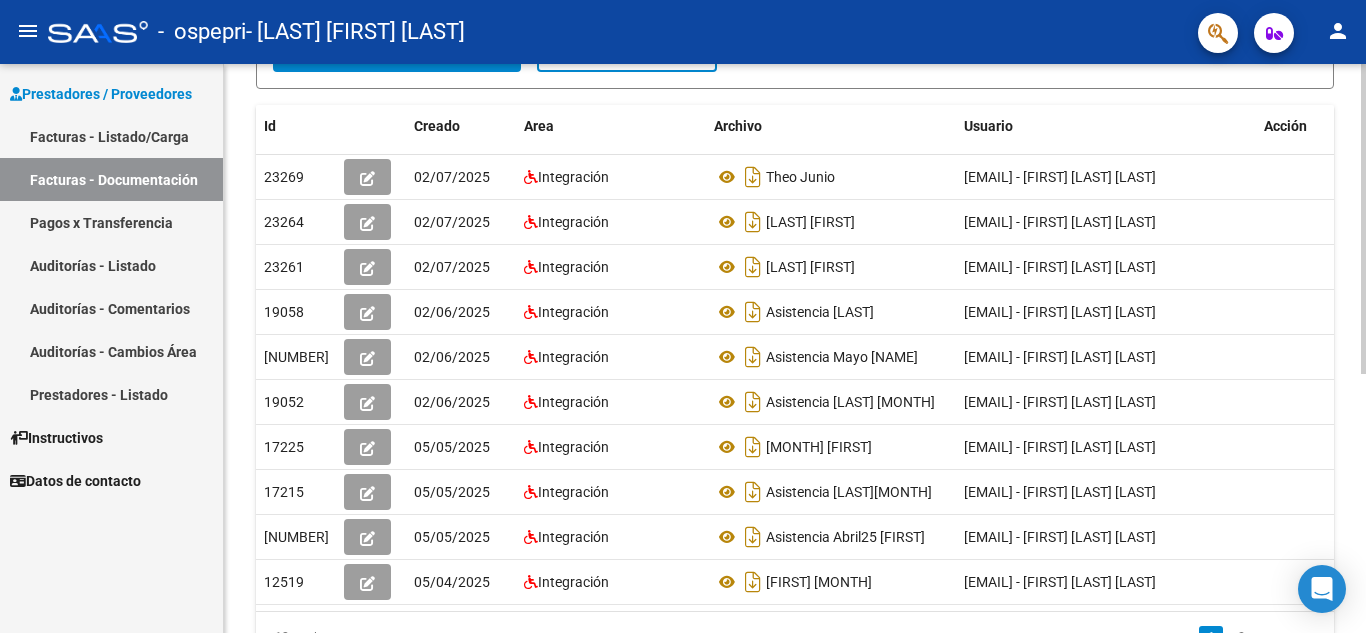 click 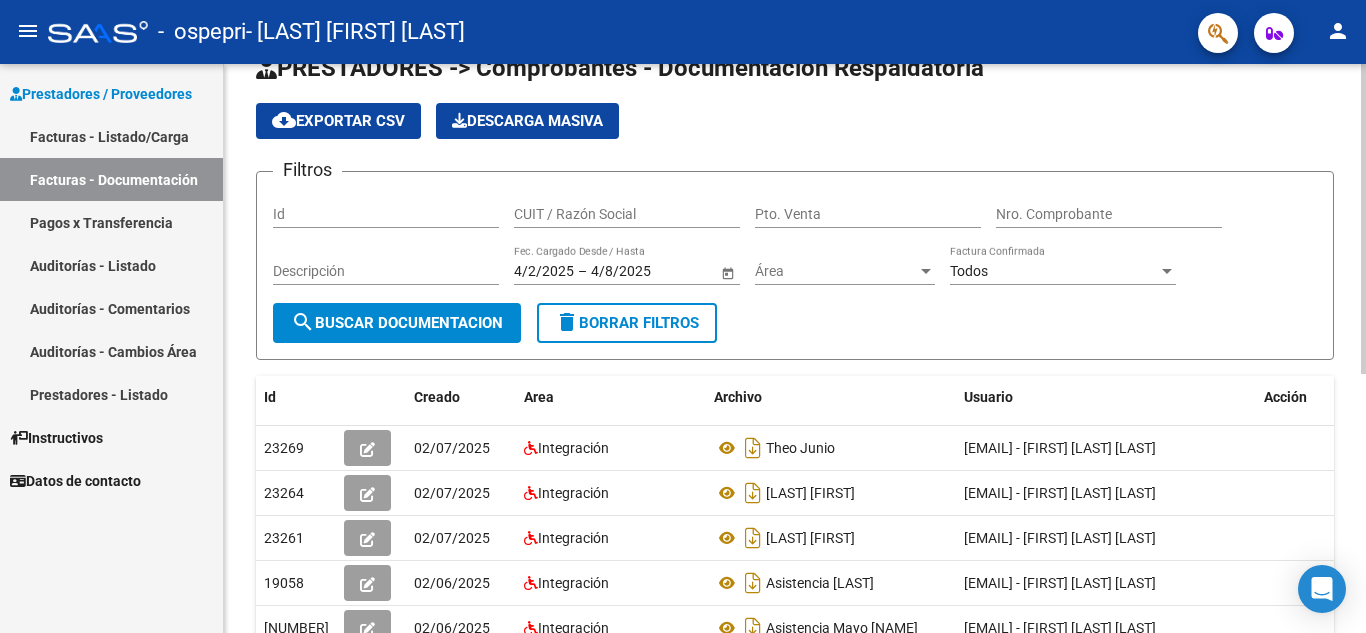 scroll, scrollTop: 0, scrollLeft: 0, axis: both 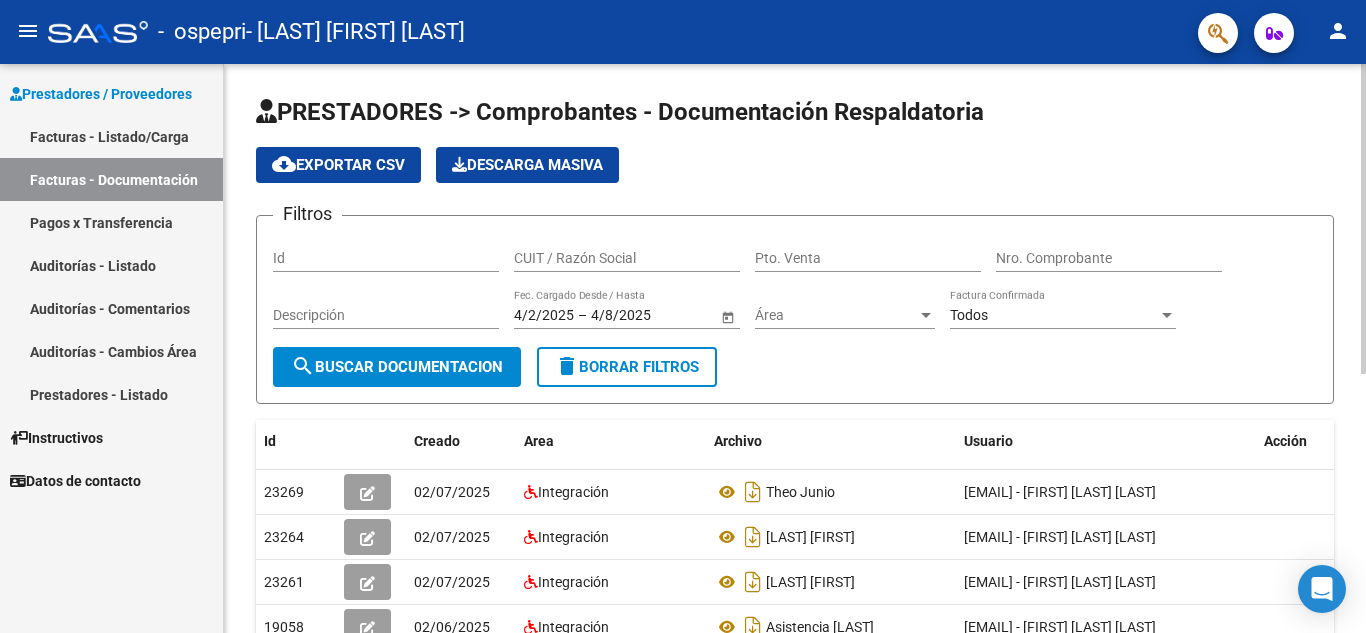 click 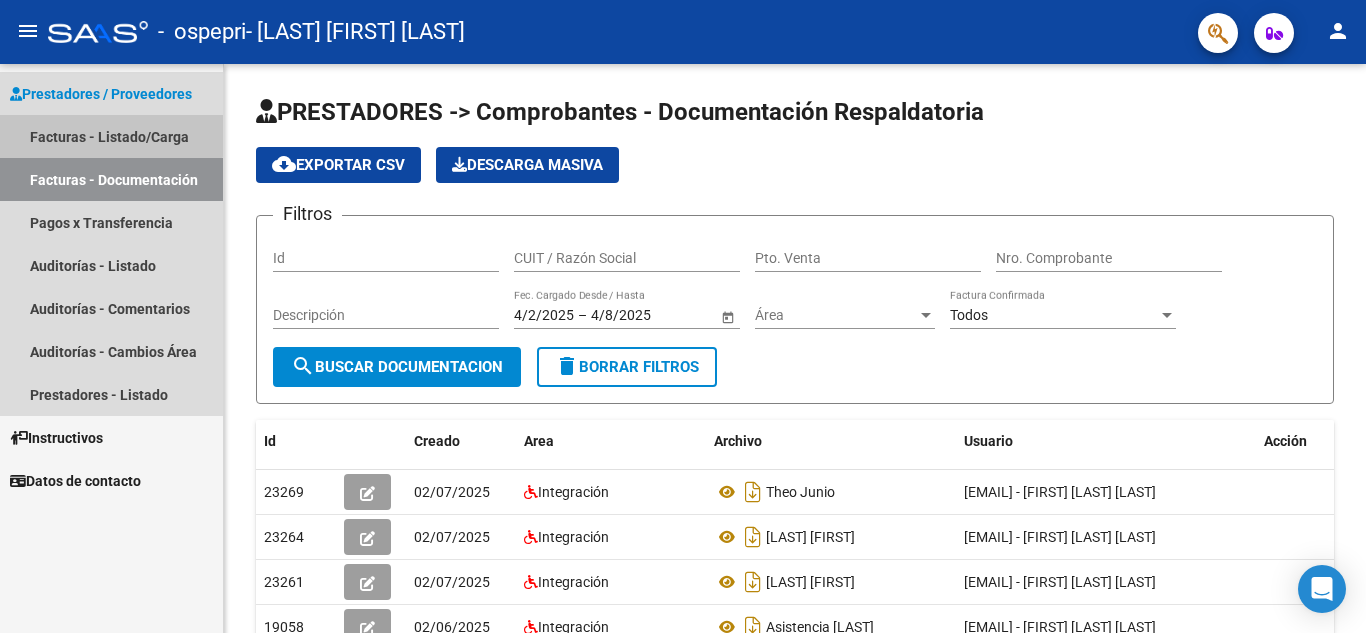 click on "Facturas - Listado/Carga" at bounding box center [111, 136] 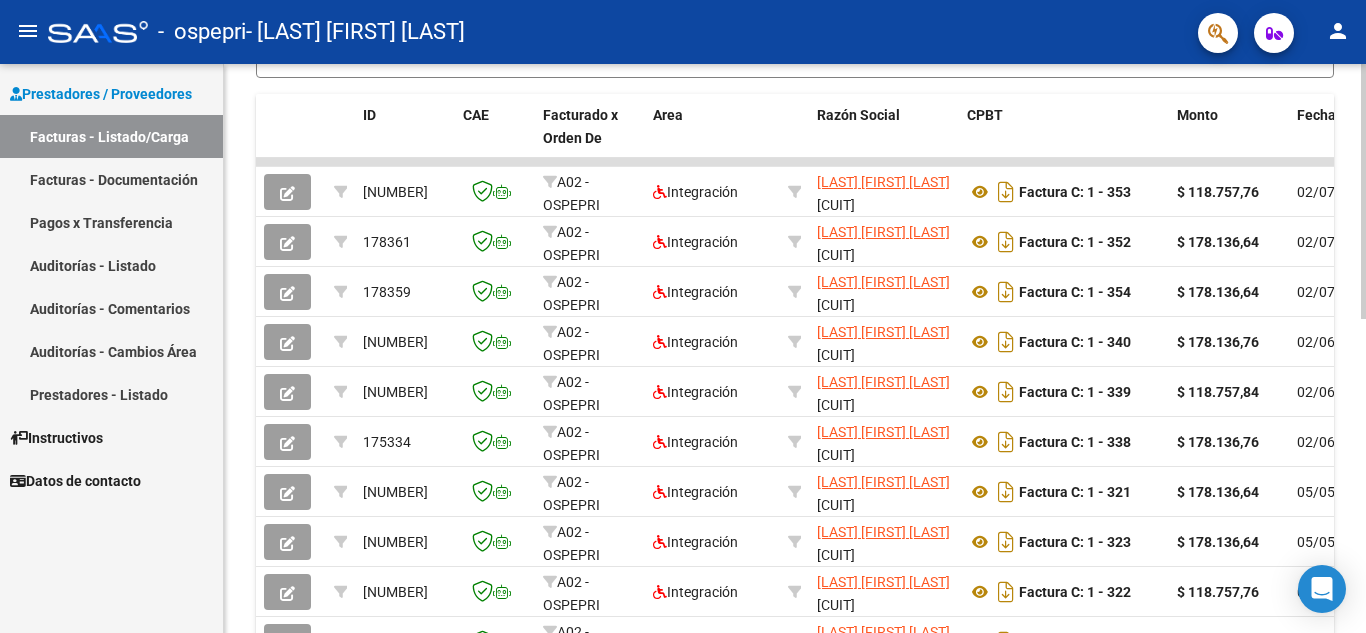 scroll, scrollTop: 530, scrollLeft: 0, axis: vertical 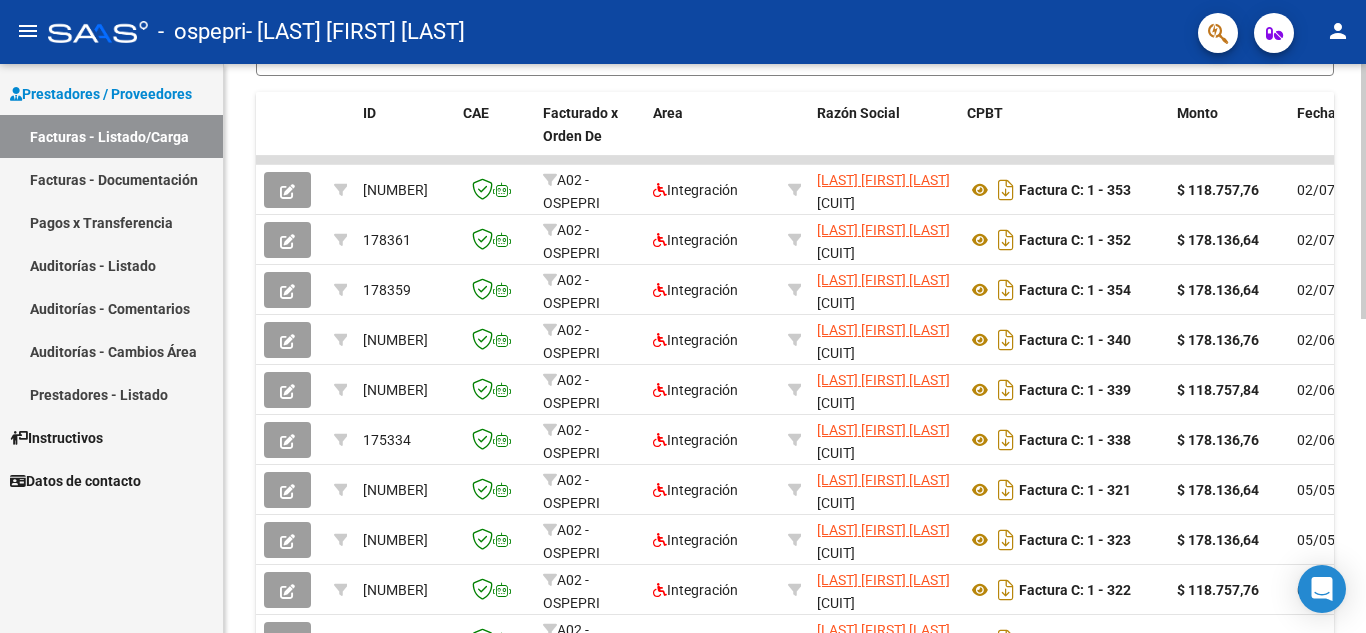 click 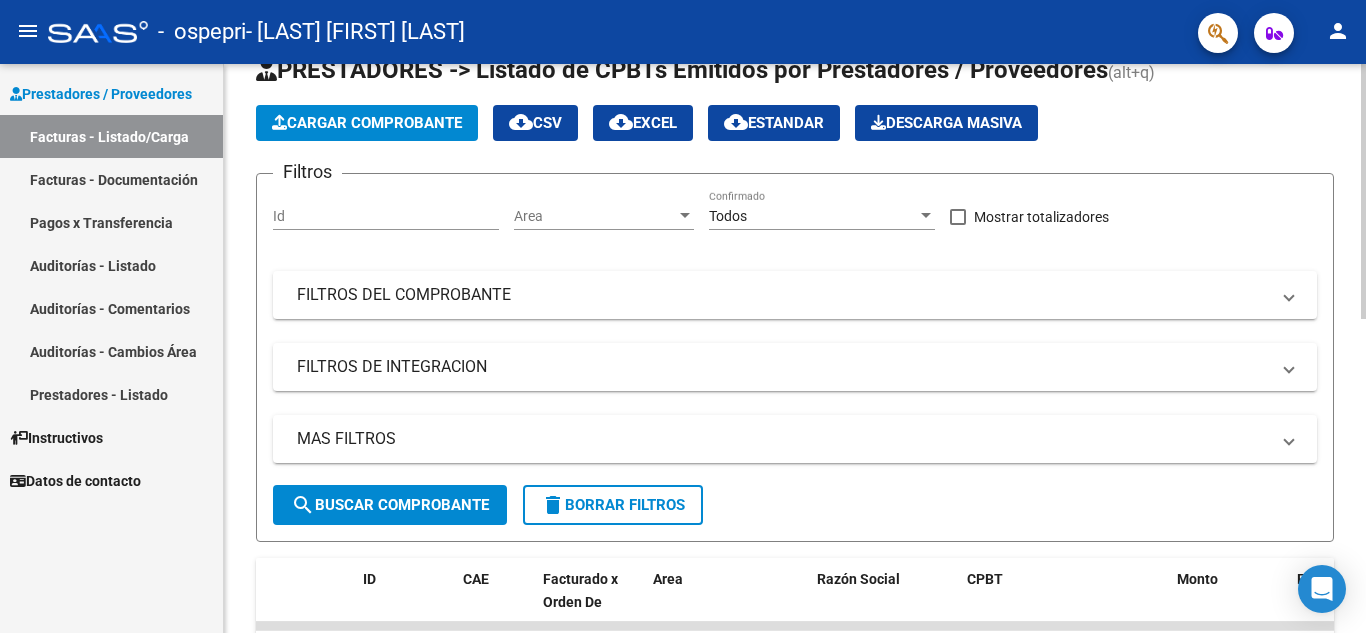 scroll, scrollTop: 0, scrollLeft: 0, axis: both 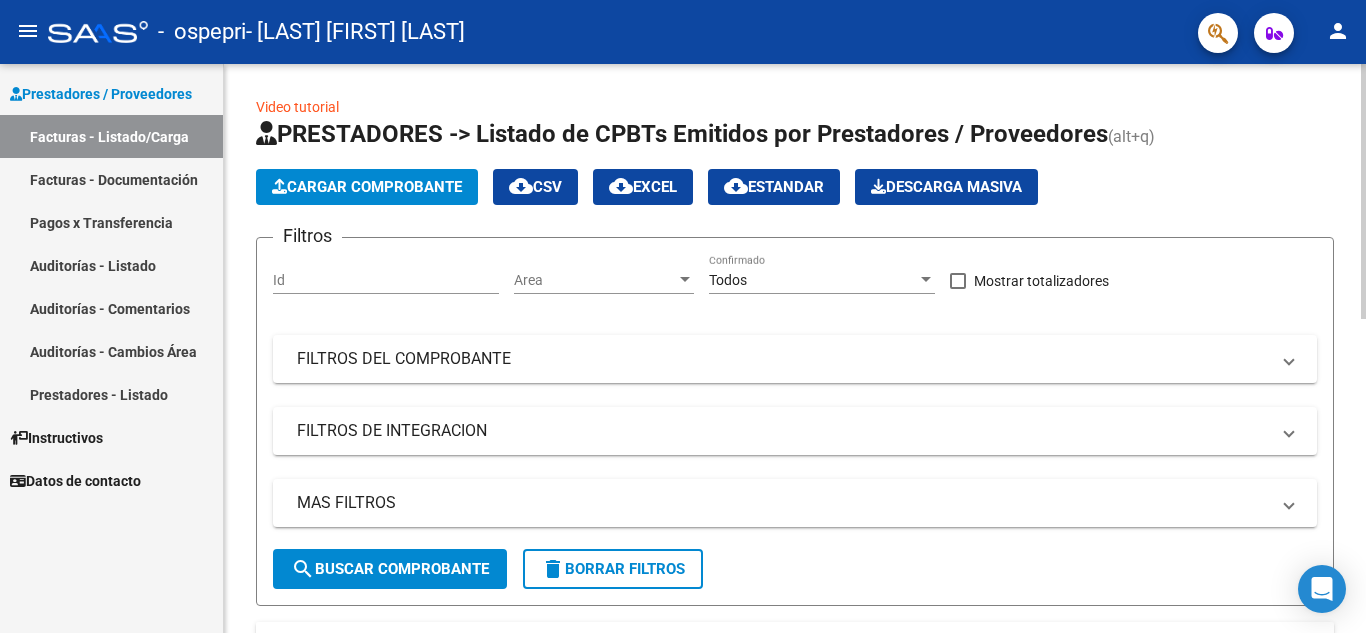 click 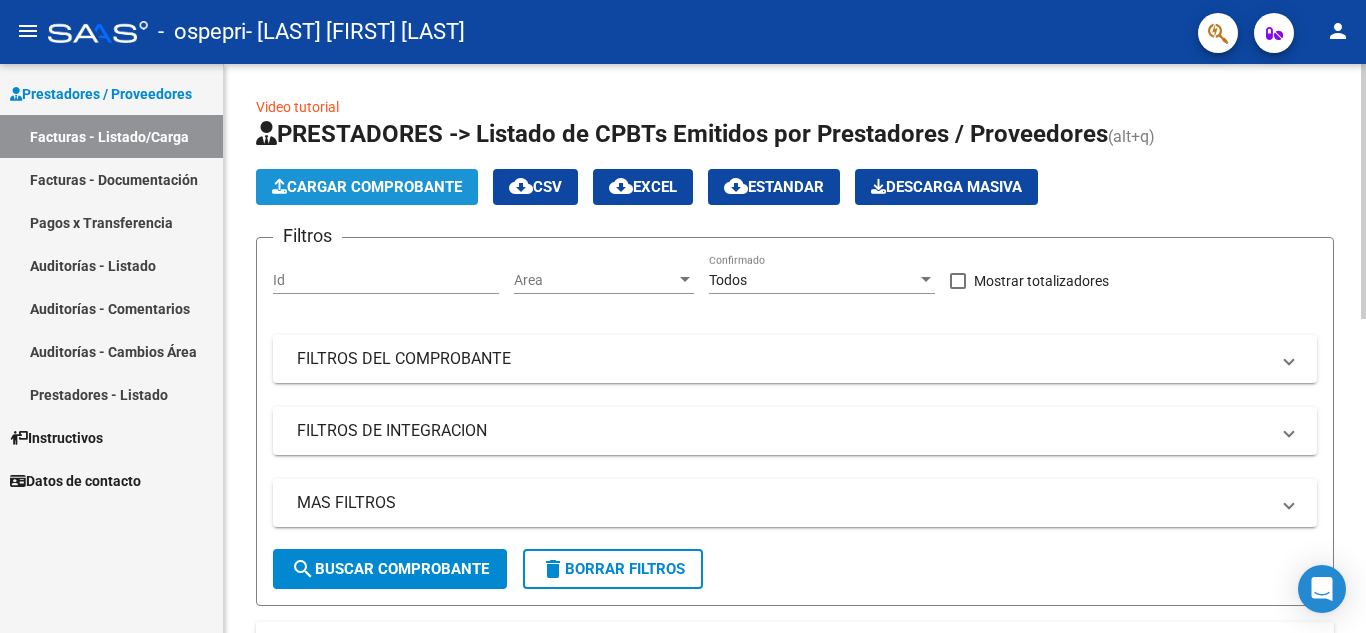 click on "Cargar Comprobante" 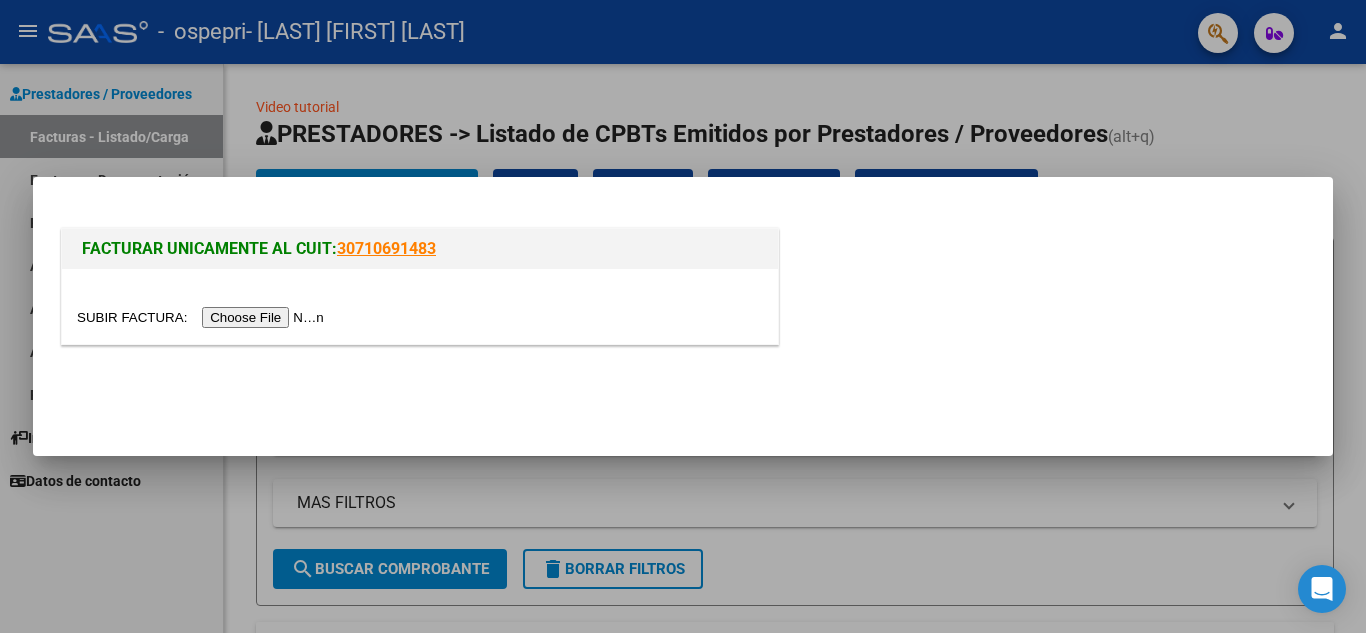 click at bounding box center (203, 317) 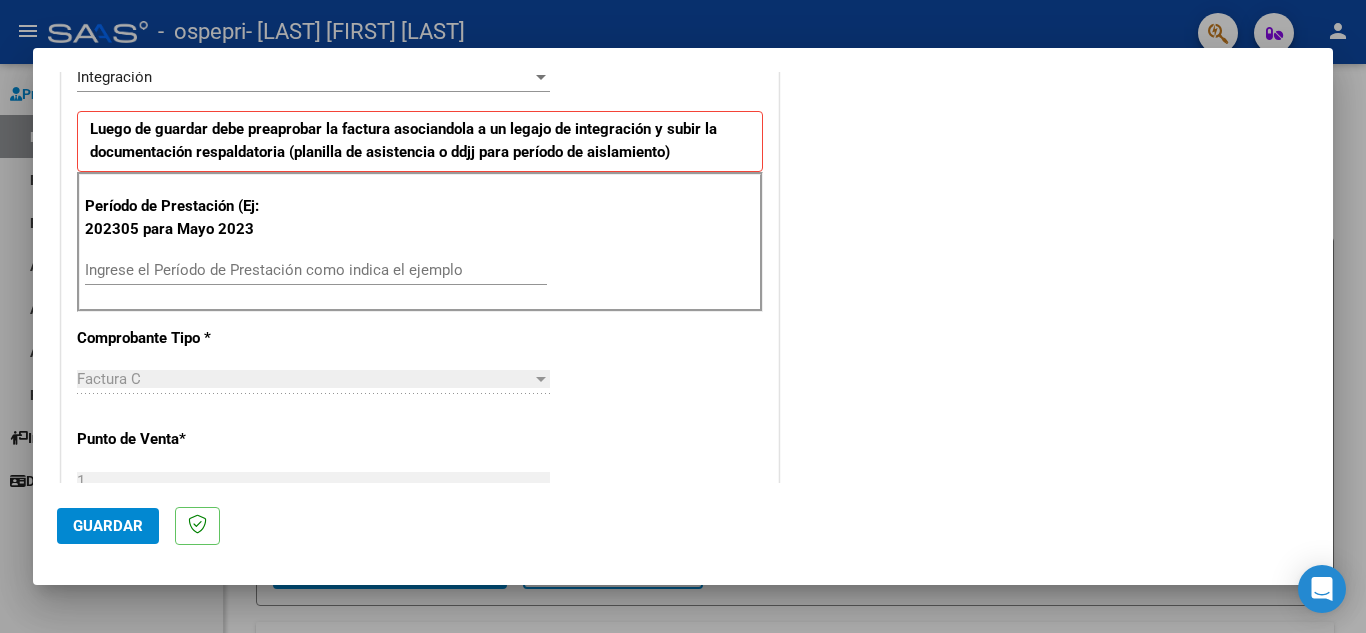 scroll, scrollTop: 518, scrollLeft: 0, axis: vertical 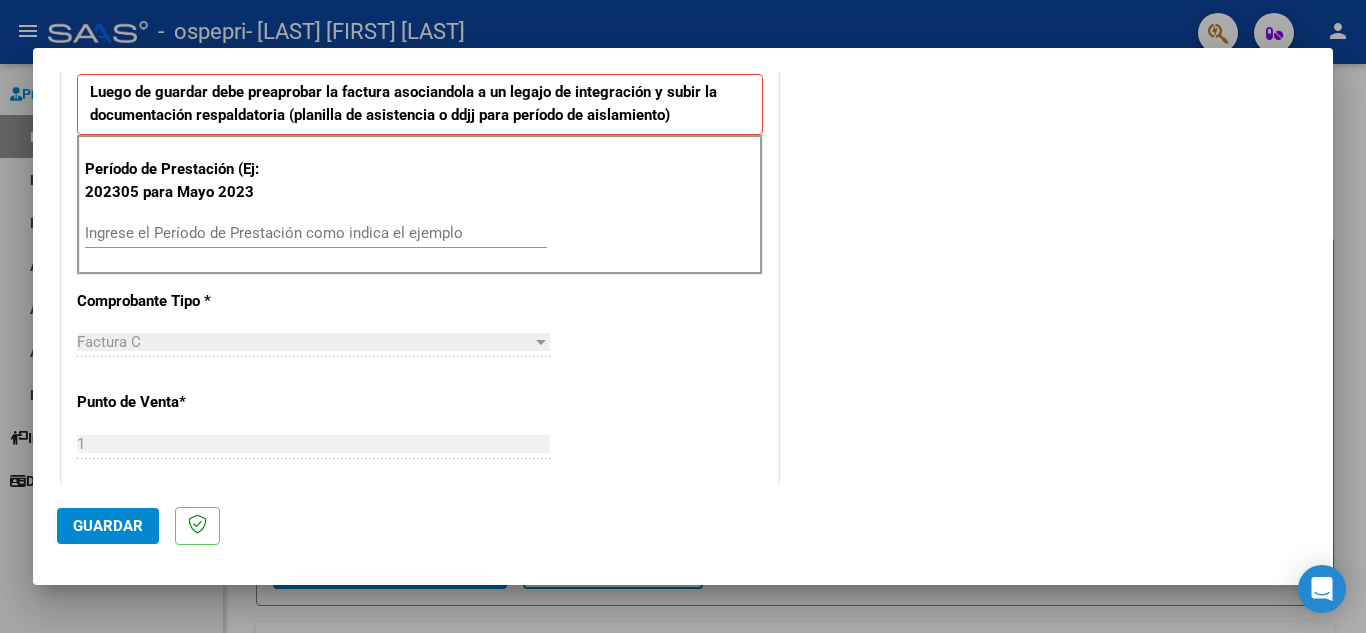 click on "Ingrese el Período de Prestación como indica el ejemplo" at bounding box center [316, 233] 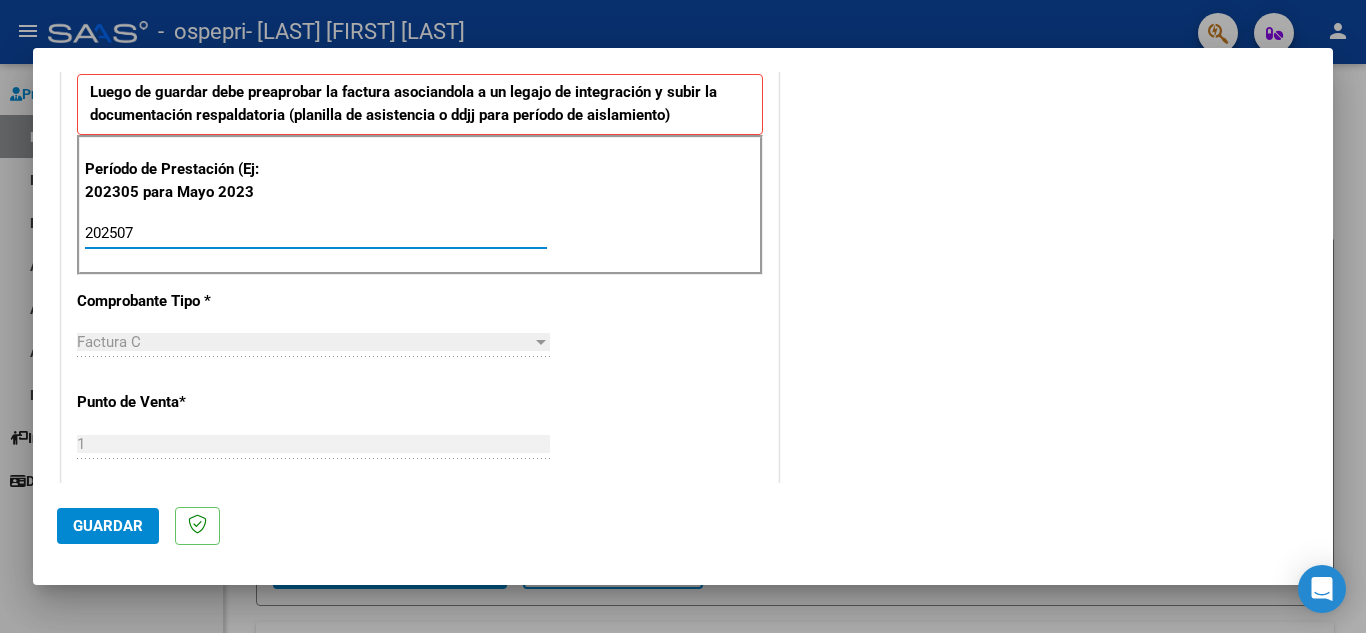 type on "202507" 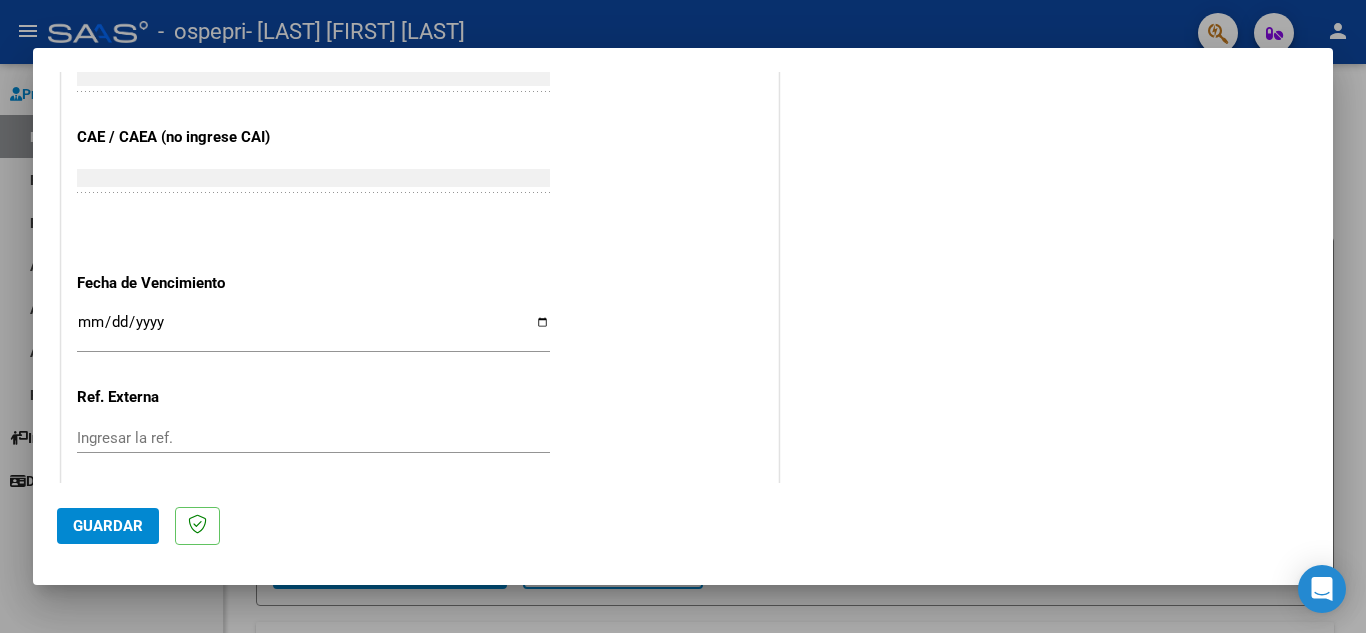 scroll, scrollTop: 1206, scrollLeft: 0, axis: vertical 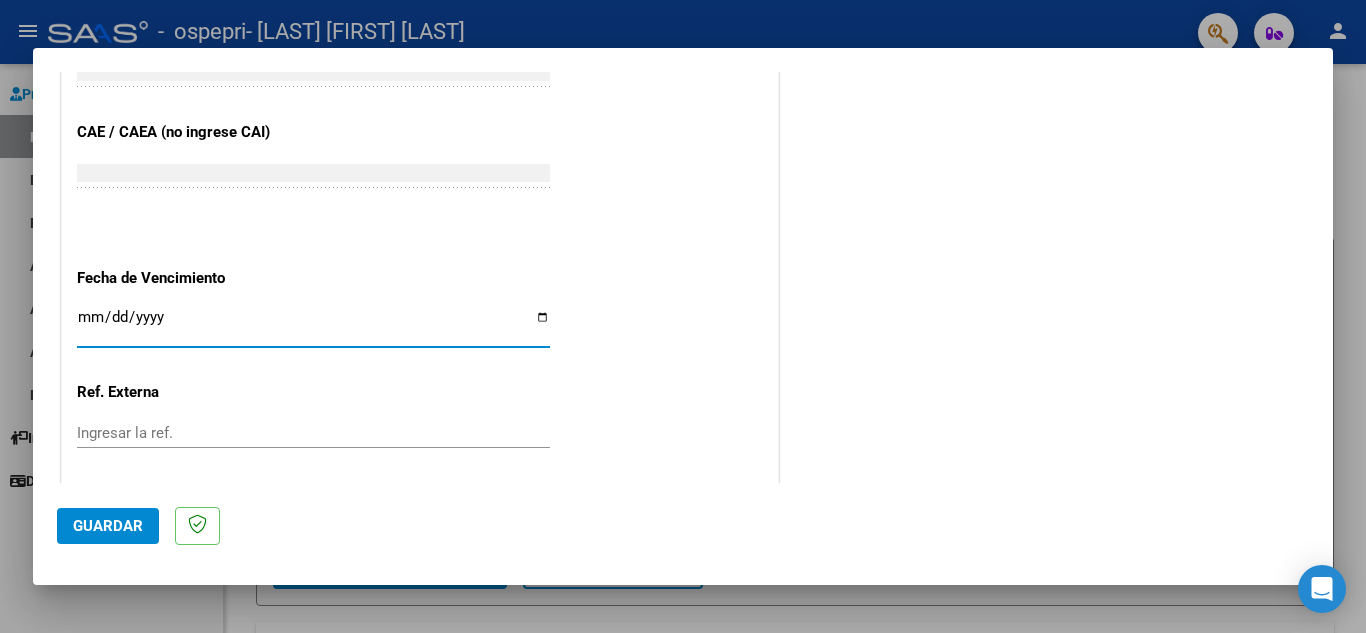 click on "Ingresar la fecha" at bounding box center (313, 325) 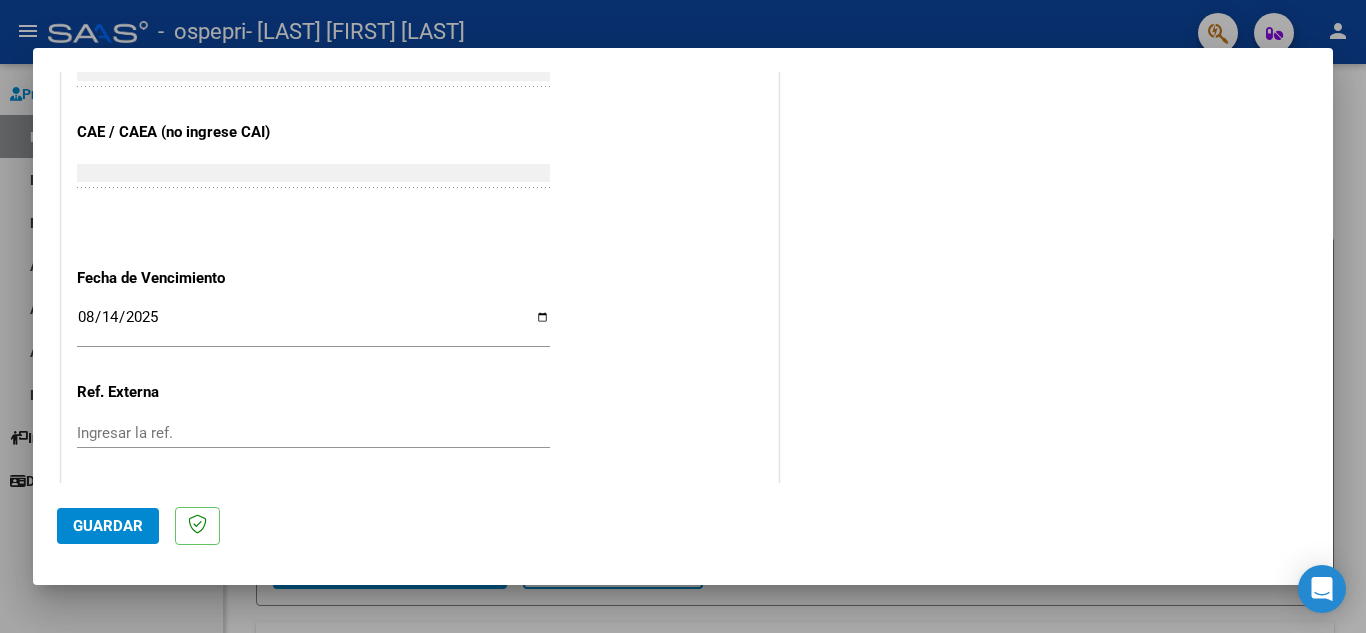 scroll, scrollTop: 1311, scrollLeft: 0, axis: vertical 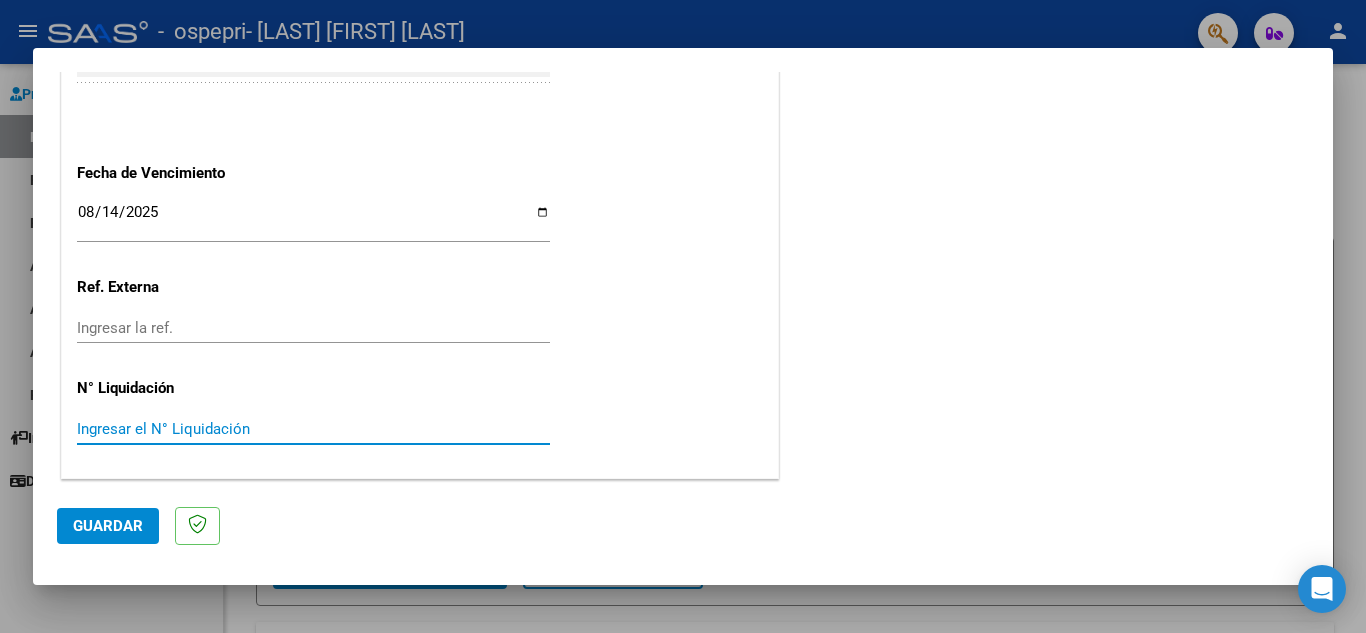 click on "Ingresar el N° Liquidación" at bounding box center (313, 429) 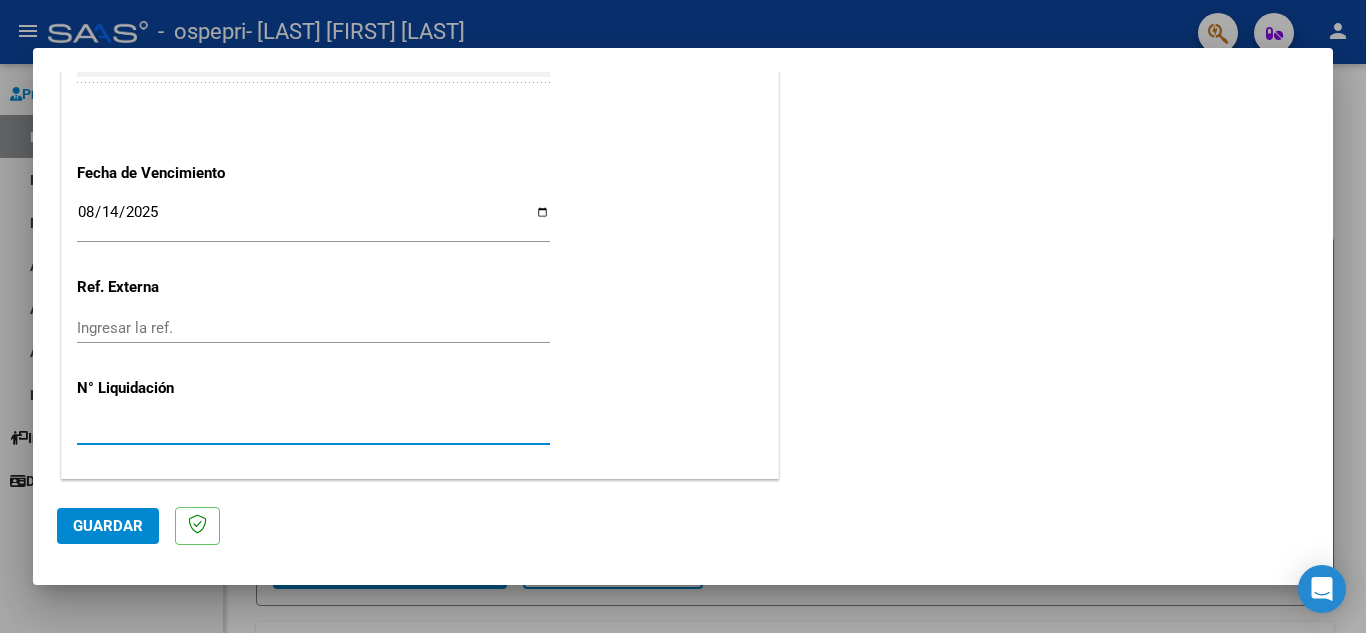 type on "[NUMBER]" 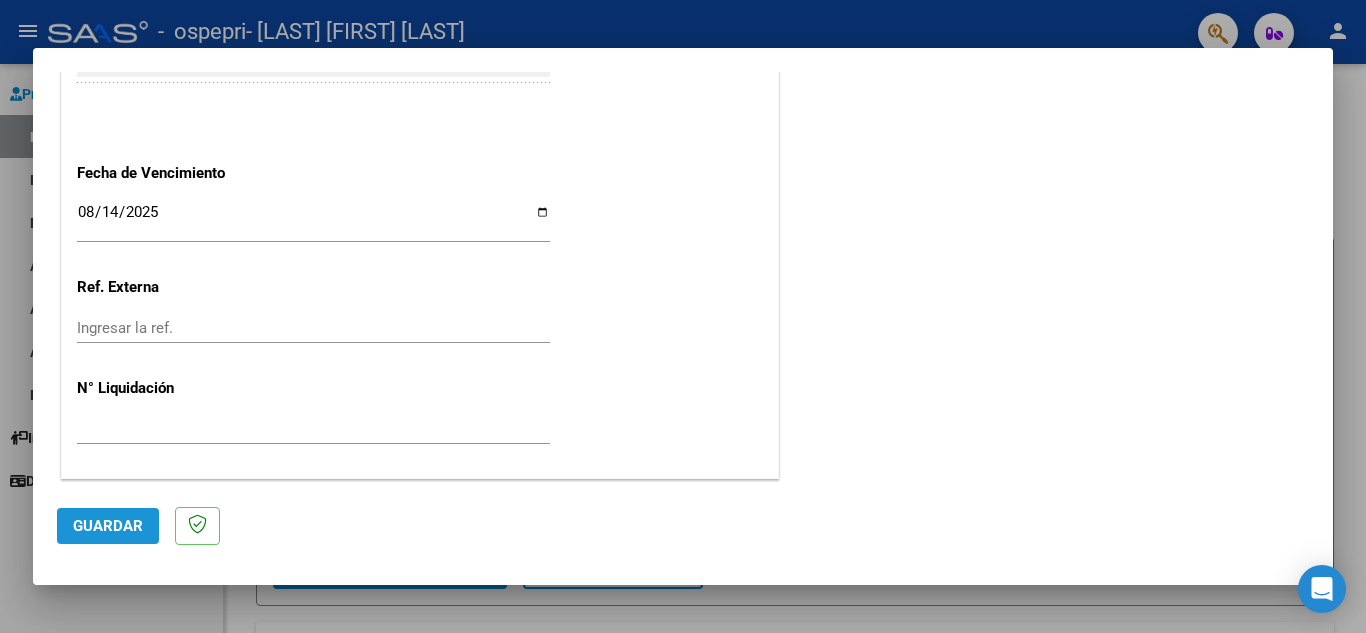 click on "Guardar" 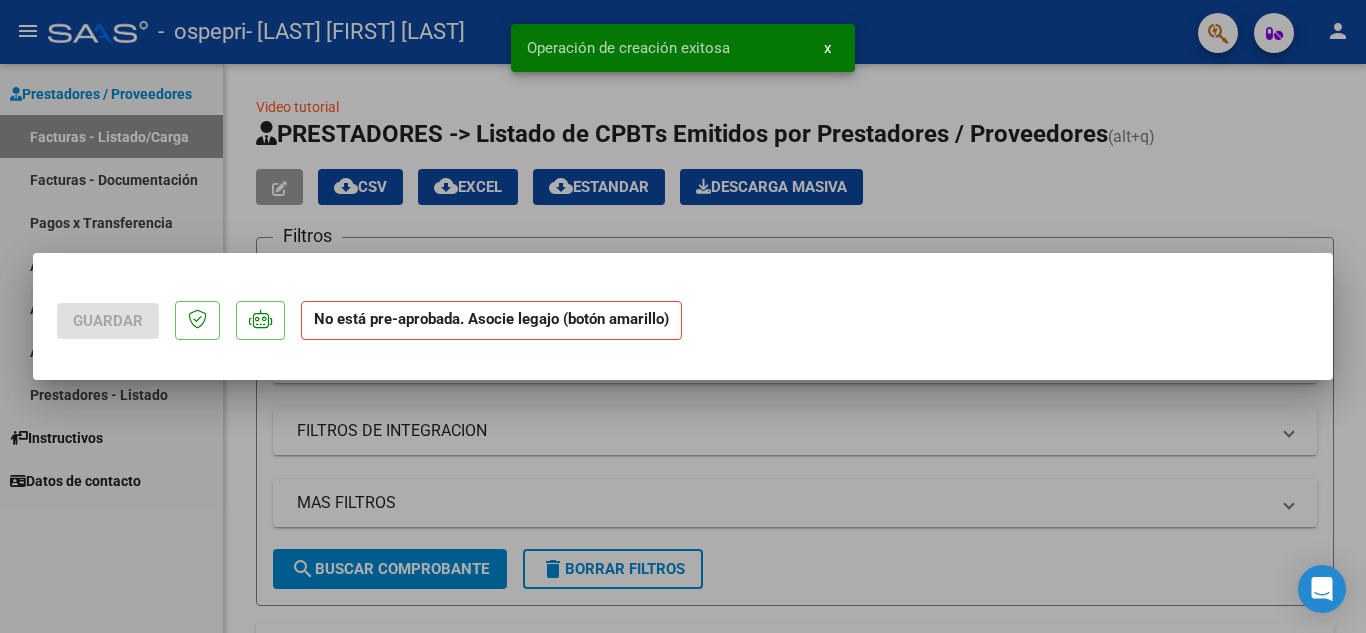 scroll, scrollTop: 0, scrollLeft: 0, axis: both 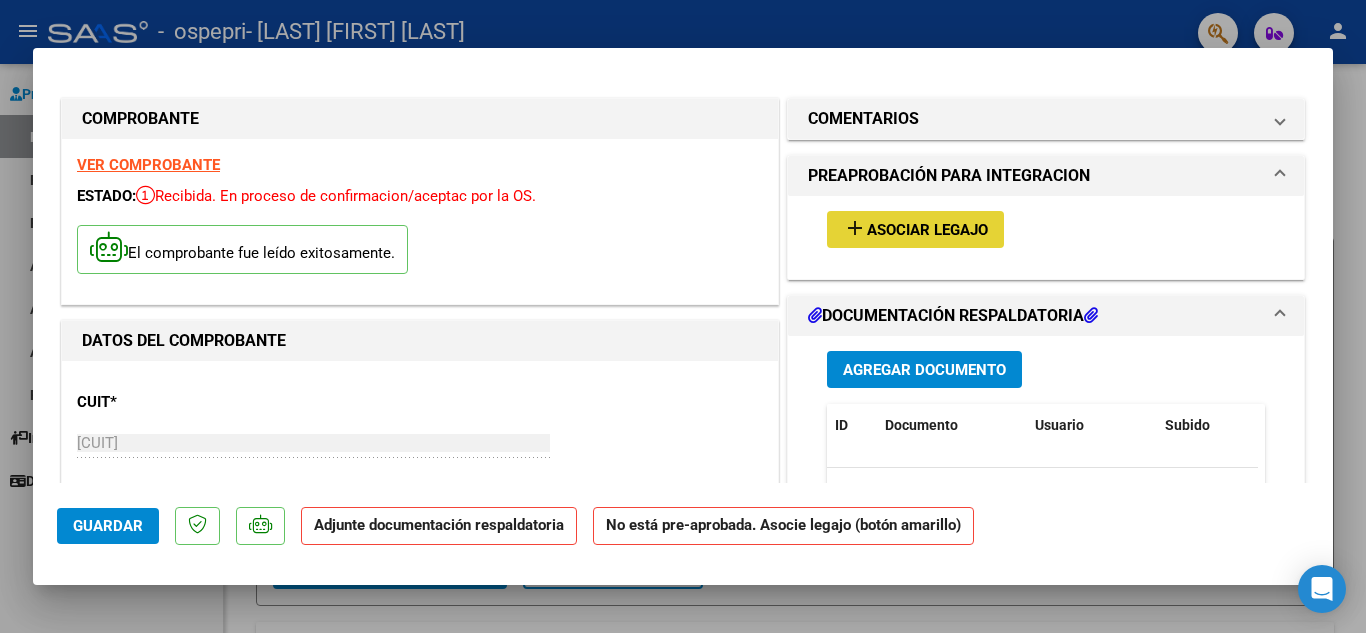 click on "Asociar Legajo" at bounding box center (927, 230) 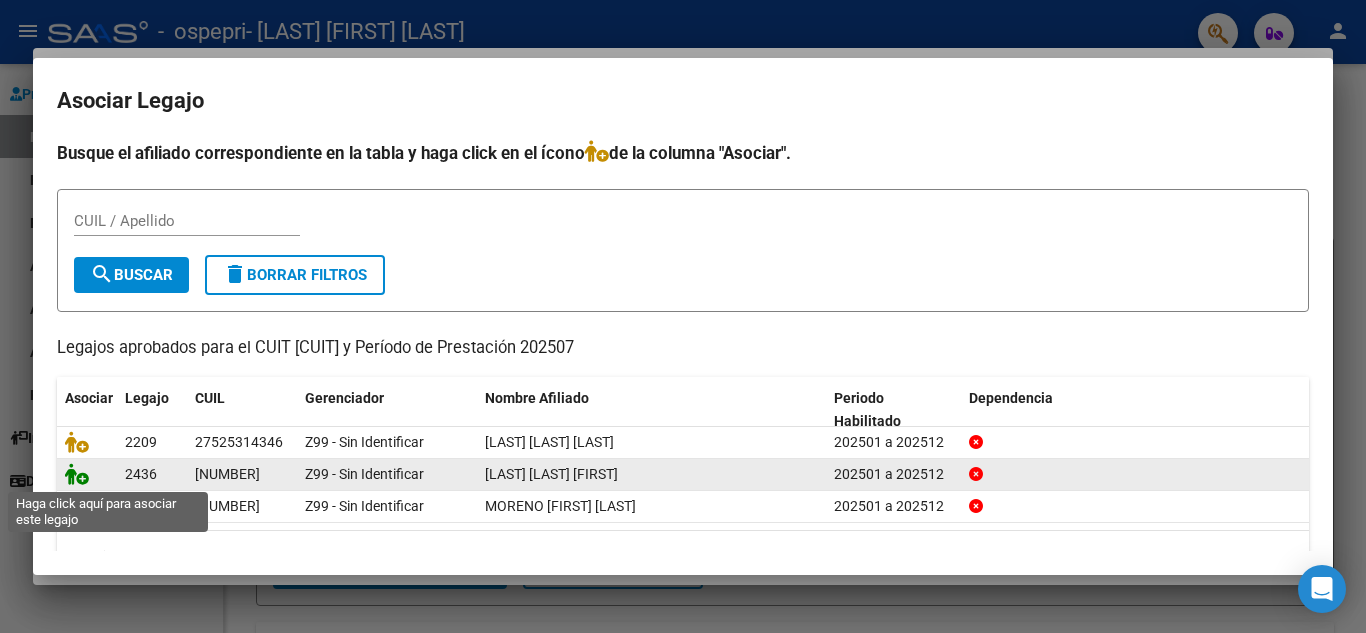 click 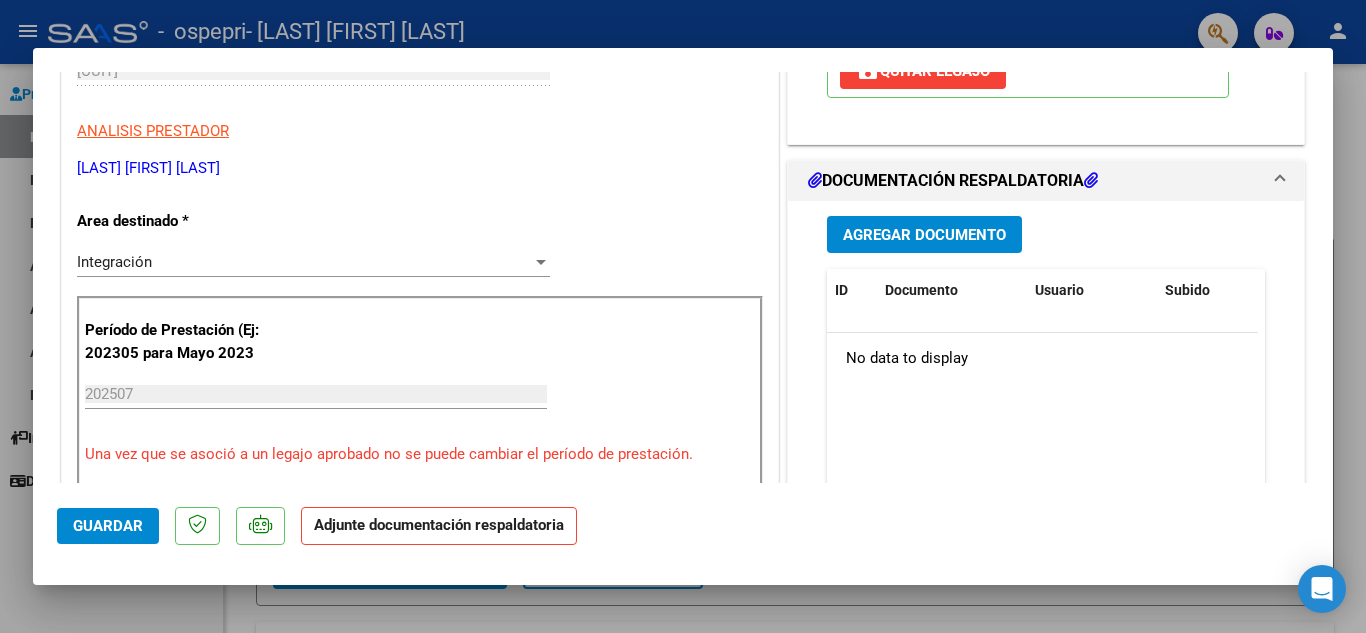 scroll, scrollTop: 377, scrollLeft: 0, axis: vertical 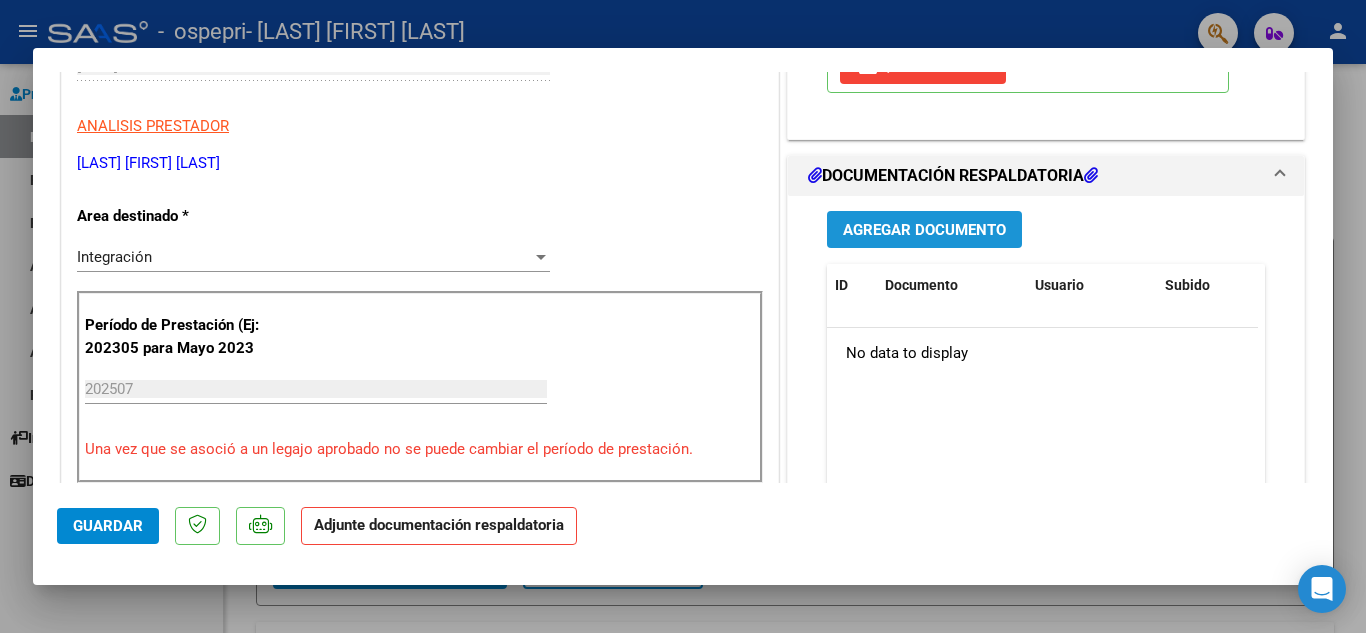 click on "Agregar Documento" at bounding box center [924, 230] 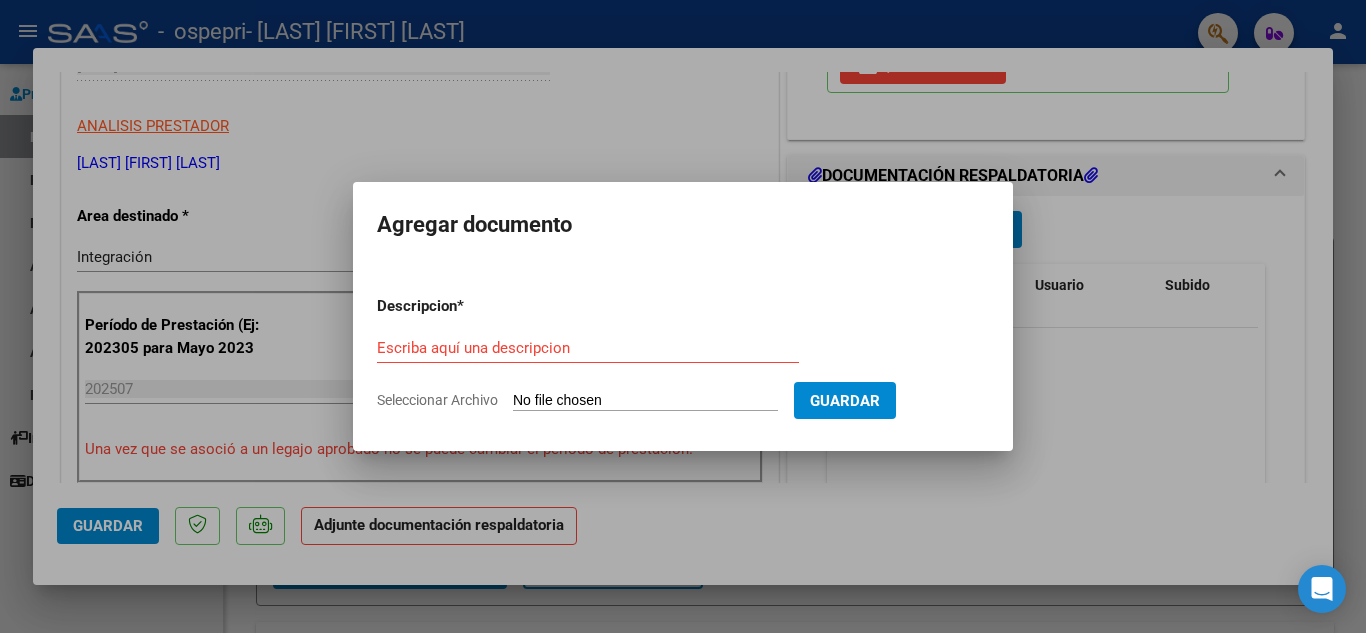 click on "Seleccionar Archivo" at bounding box center (645, 401) 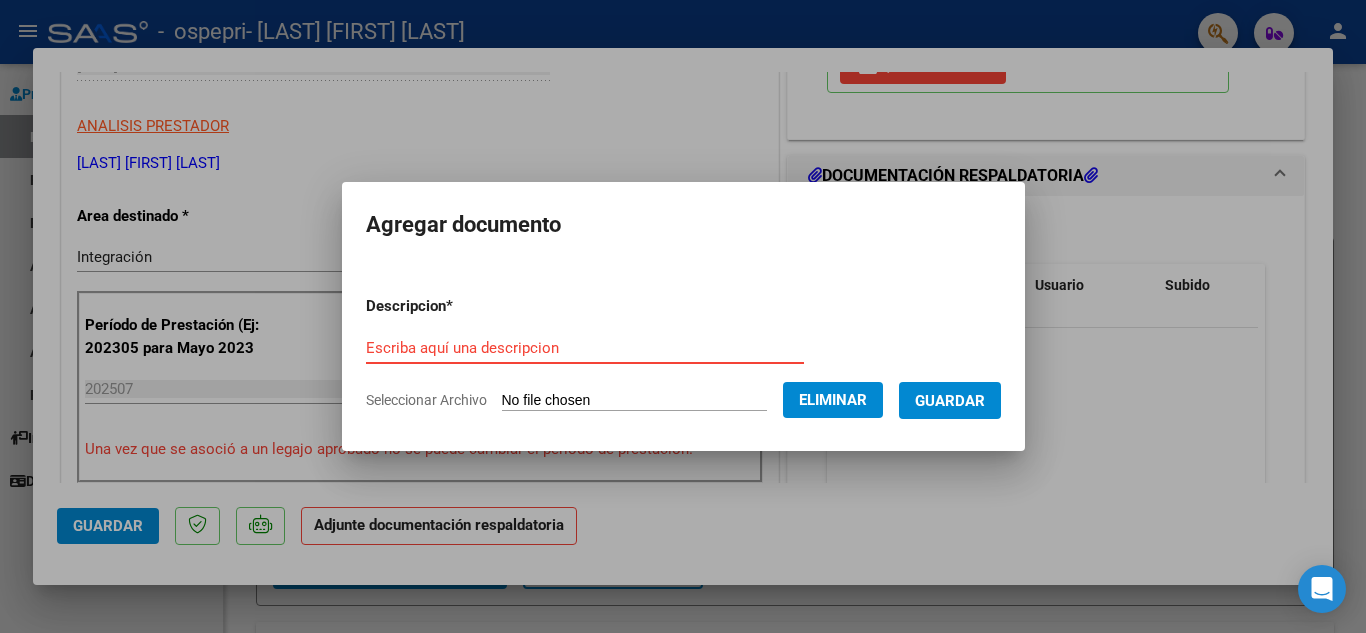 click on "Escriba aquí una descripcion" at bounding box center [585, 348] 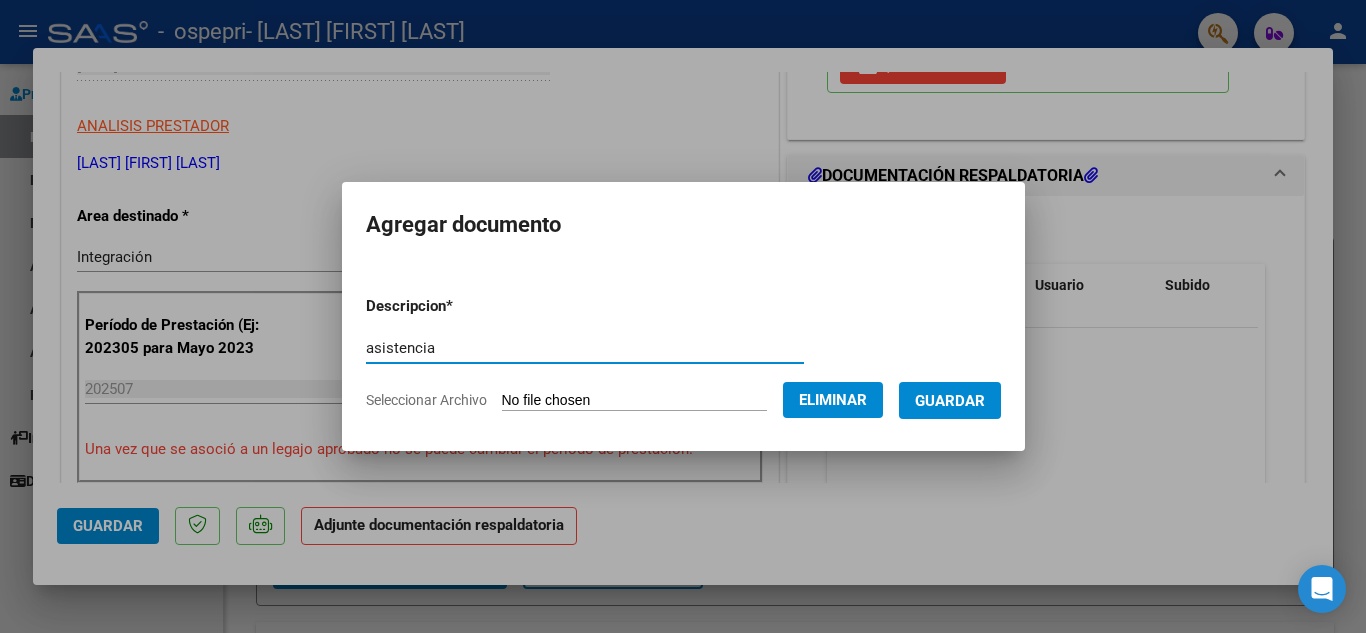 type on "asistencia" 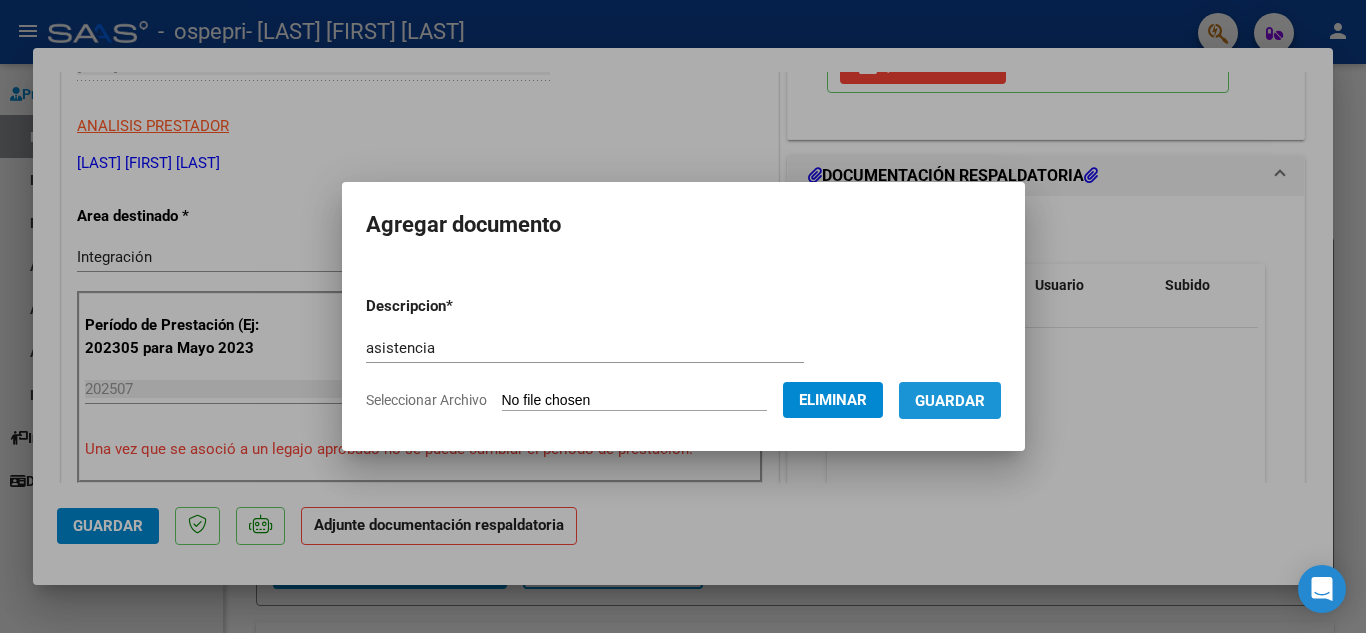 click on "Guardar" at bounding box center [950, 400] 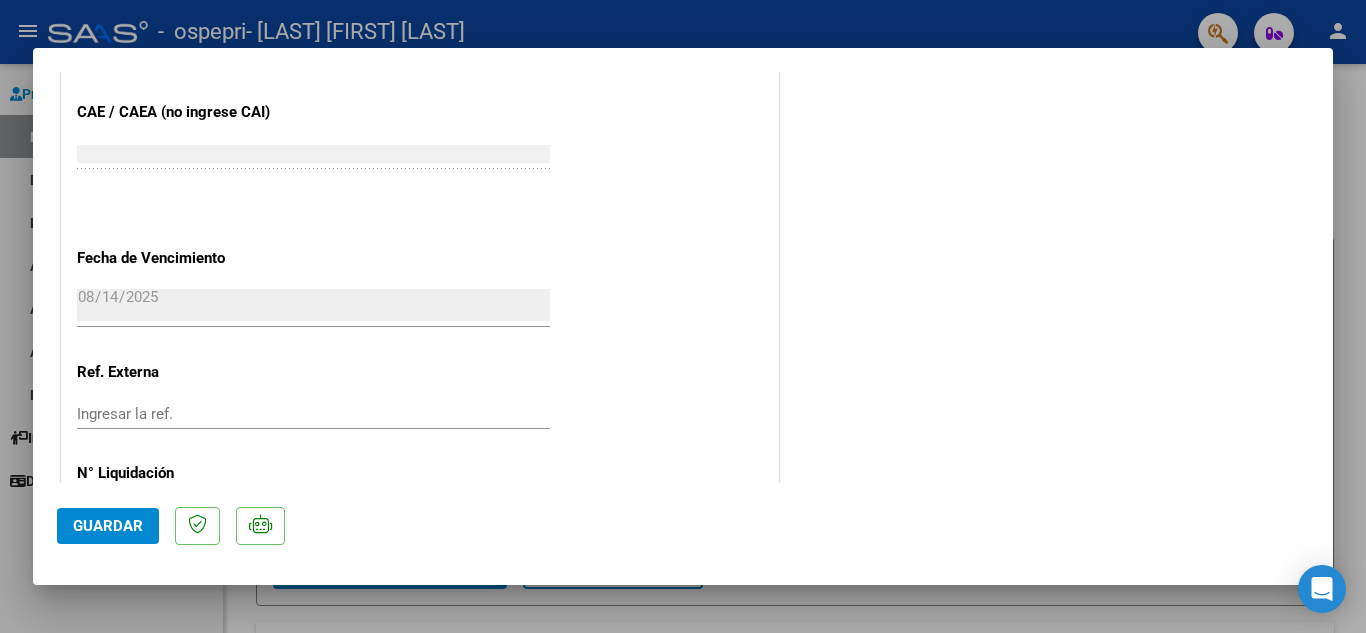 scroll, scrollTop: 1379, scrollLeft: 0, axis: vertical 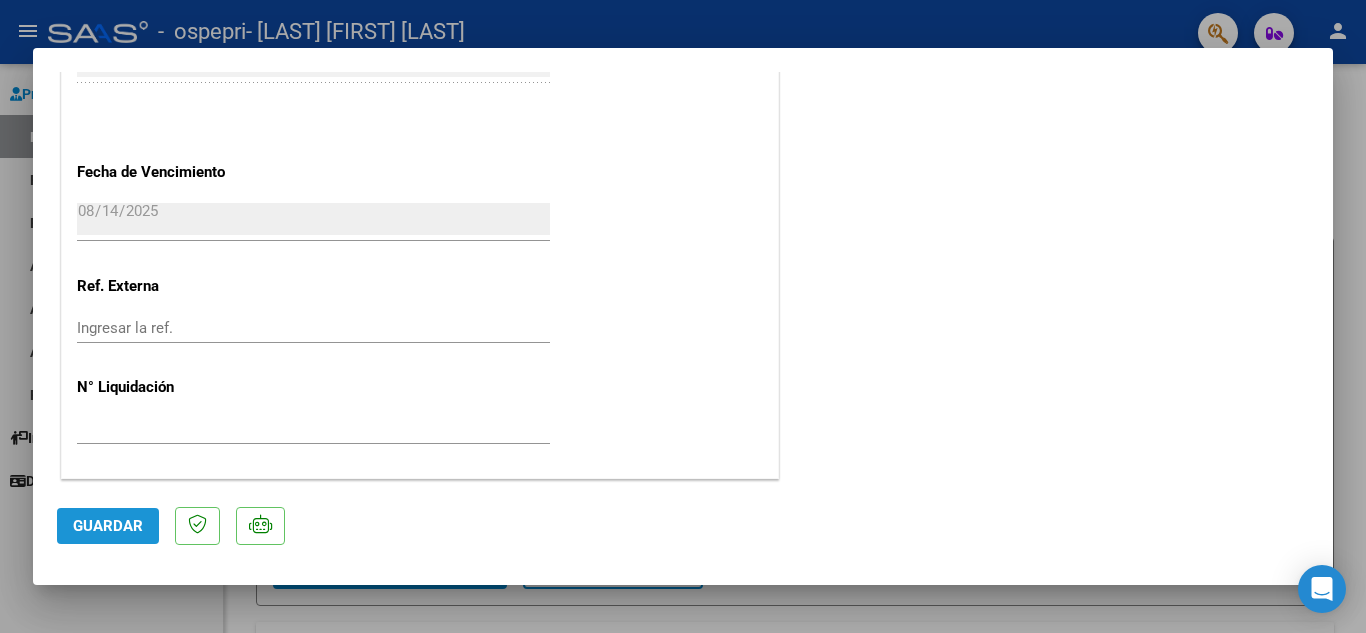 click on "Guardar" 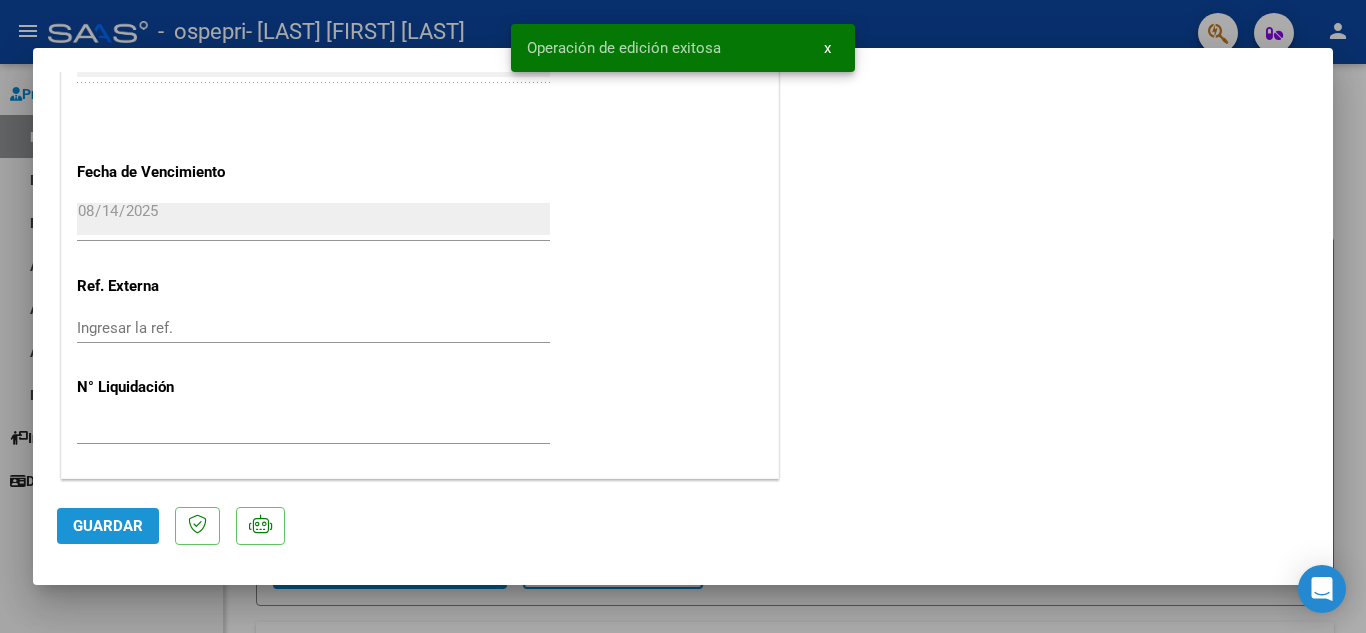 click on "Guardar" 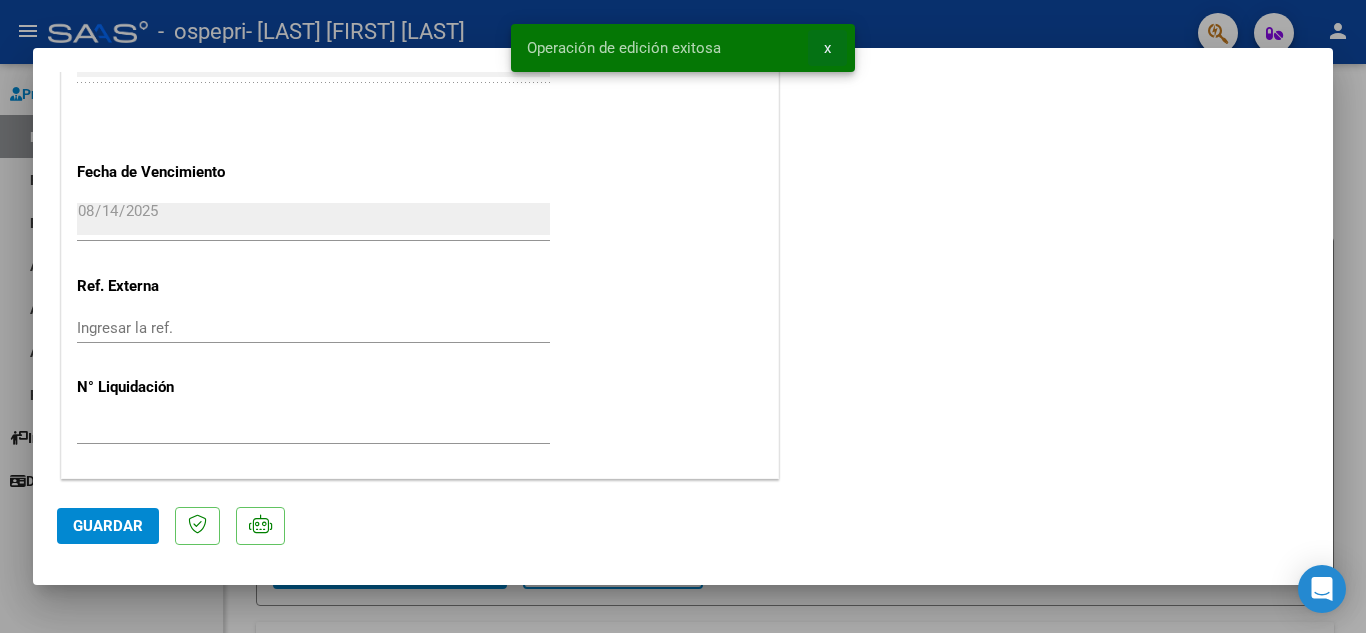 click on "x" at bounding box center [827, 48] 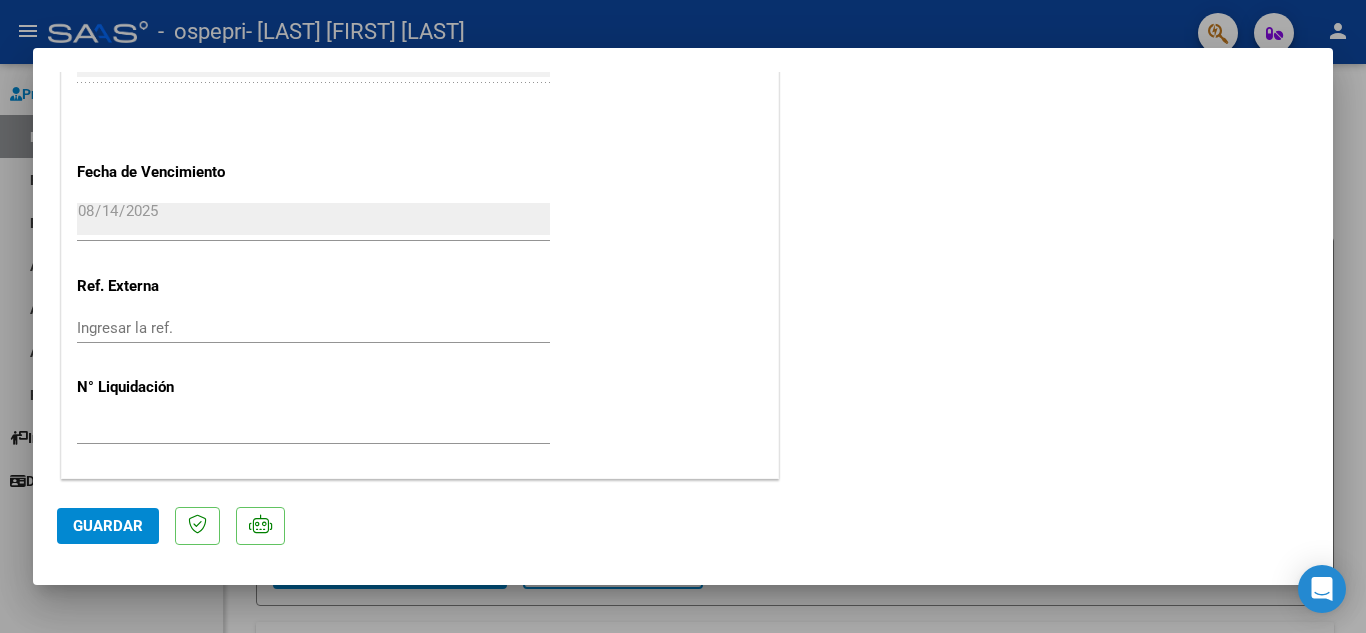 click at bounding box center [683, 316] 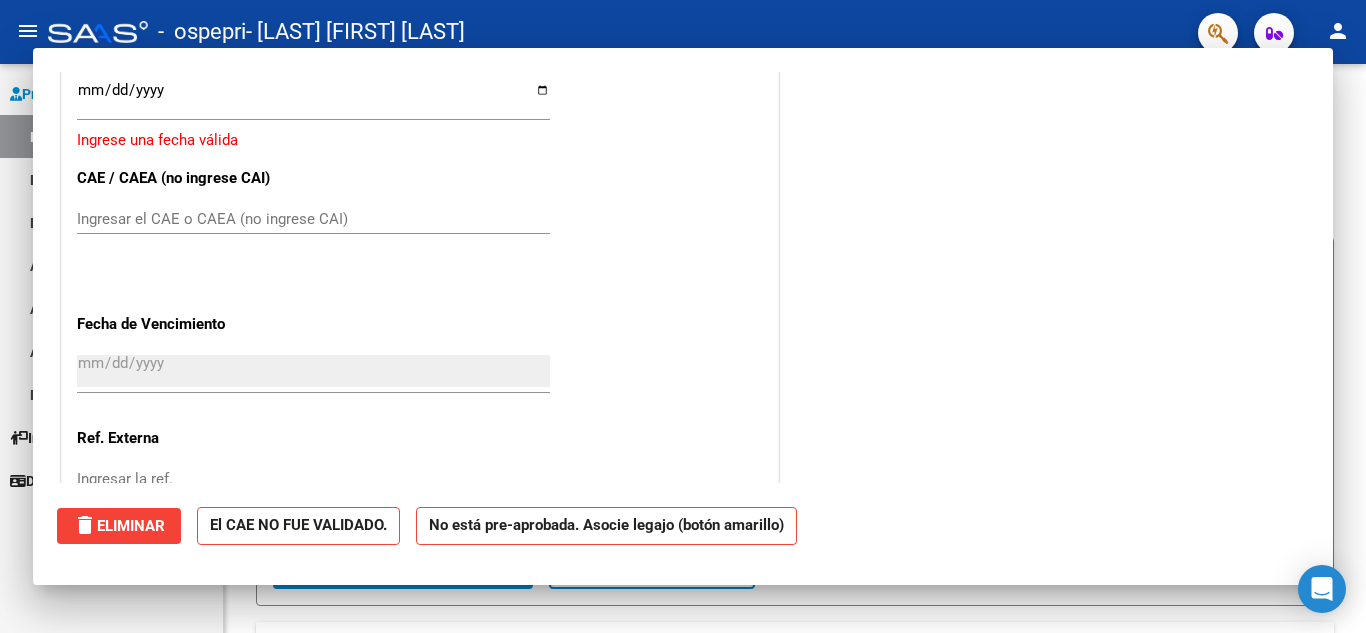 scroll, scrollTop: 0, scrollLeft: 0, axis: both 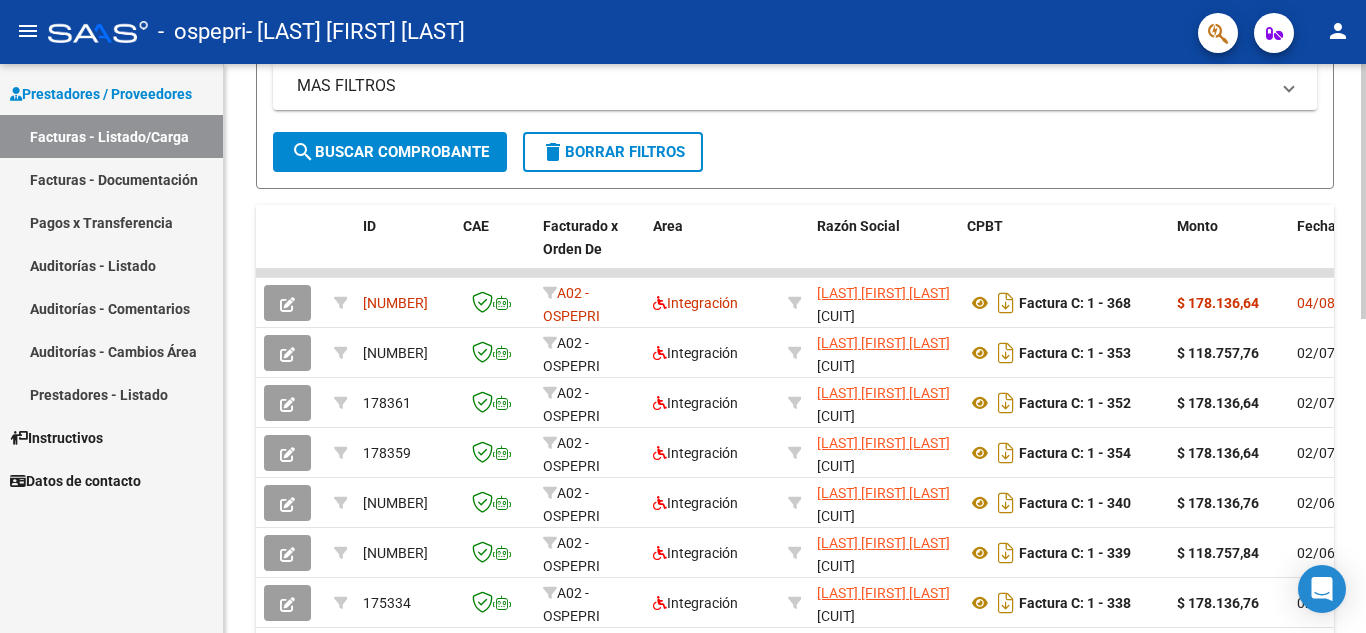 click 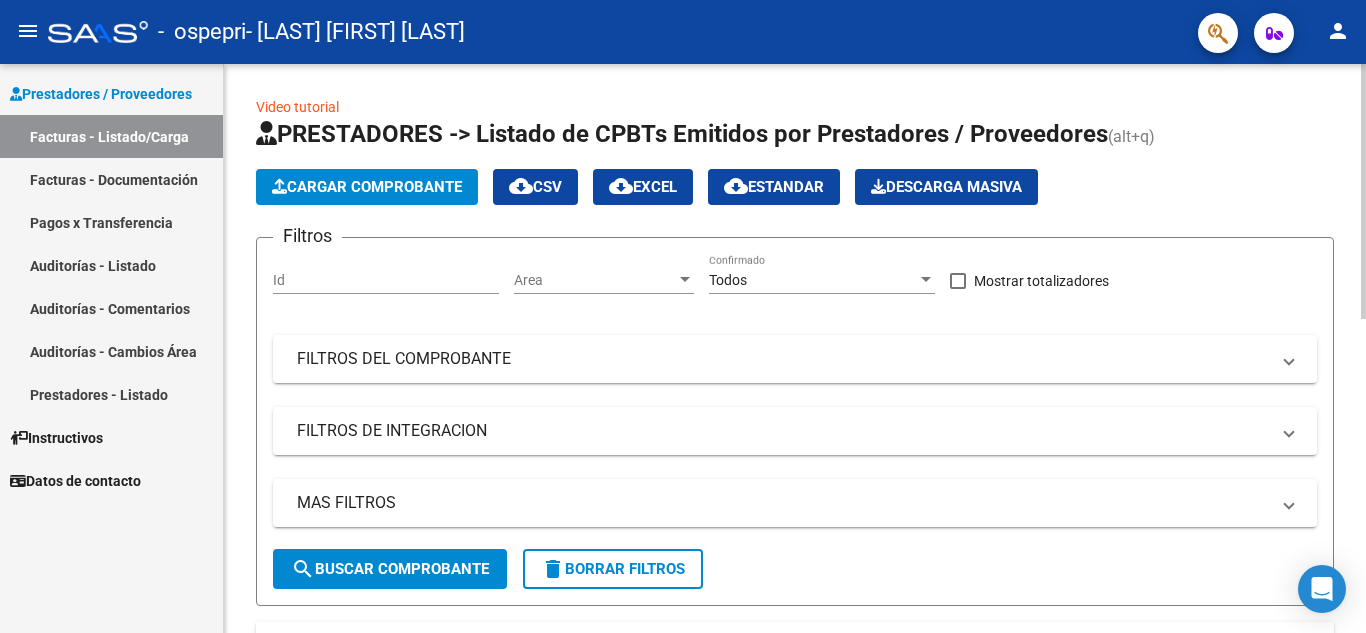click 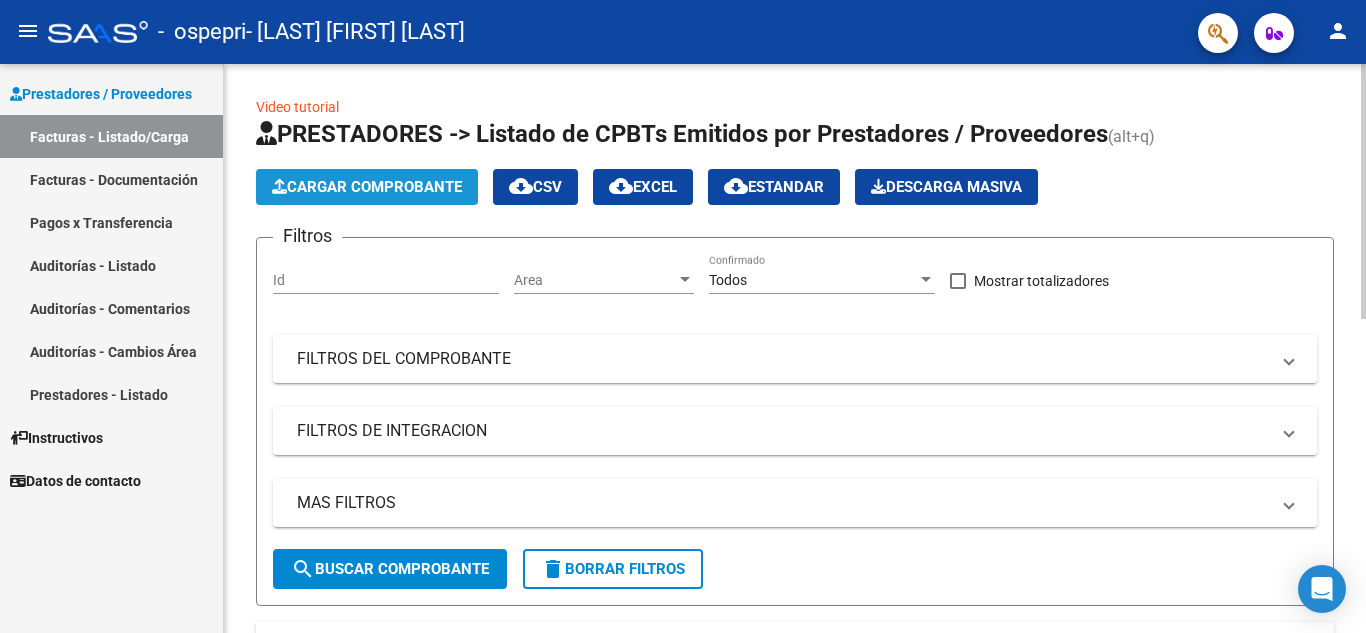 click on "Cargar Comprobante" 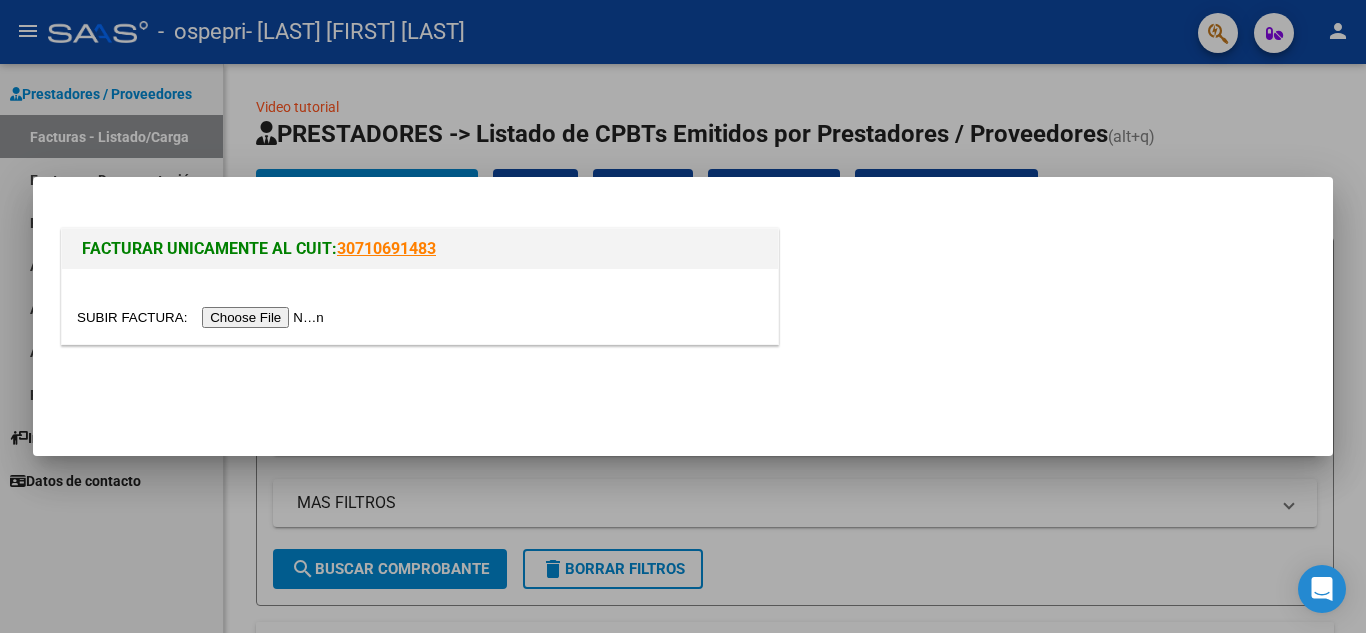 click at bounding box center (203, 317) 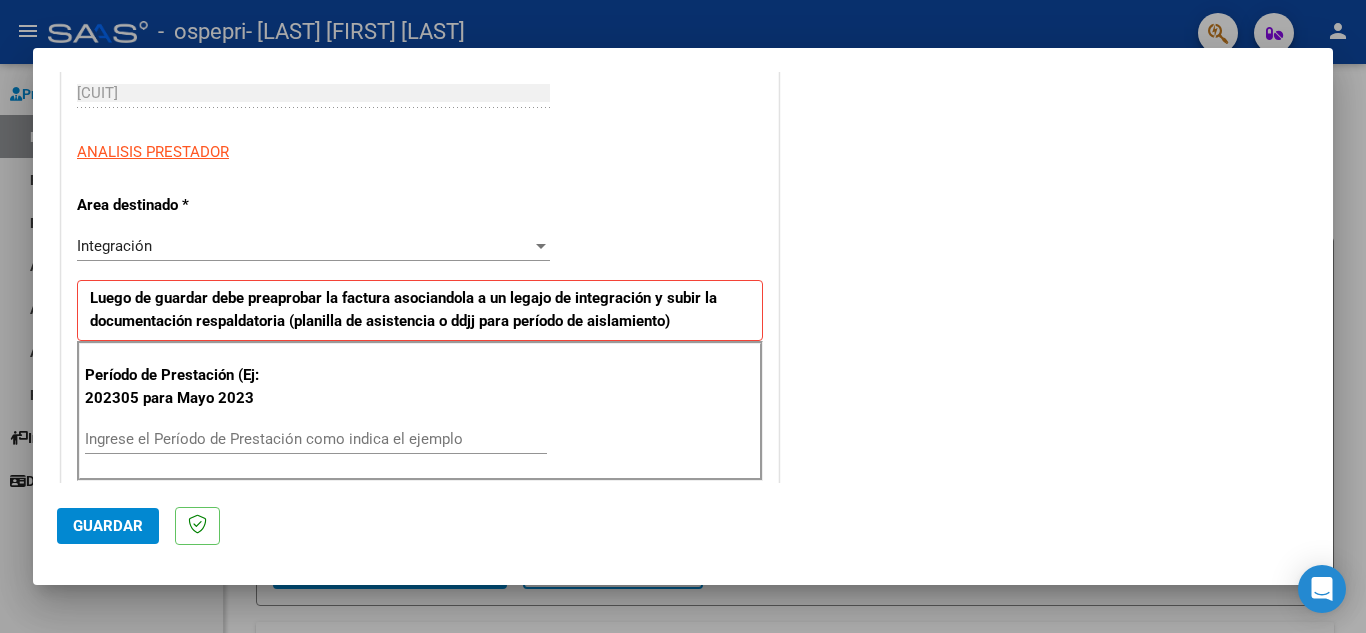 scroll, scrollTop: 325, scrollLeft: 0, axis: vertical 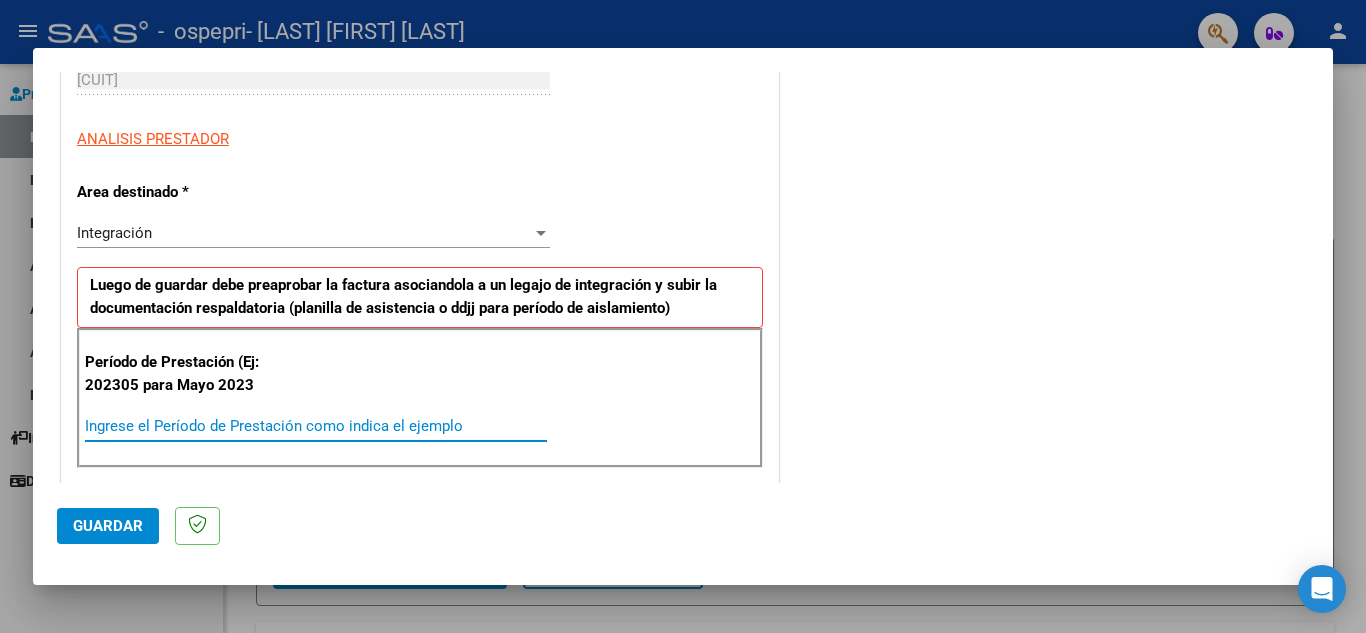 click on "Ingrese el Período de Prestación como indica el ejemplo" at bounding box center [316, 426] 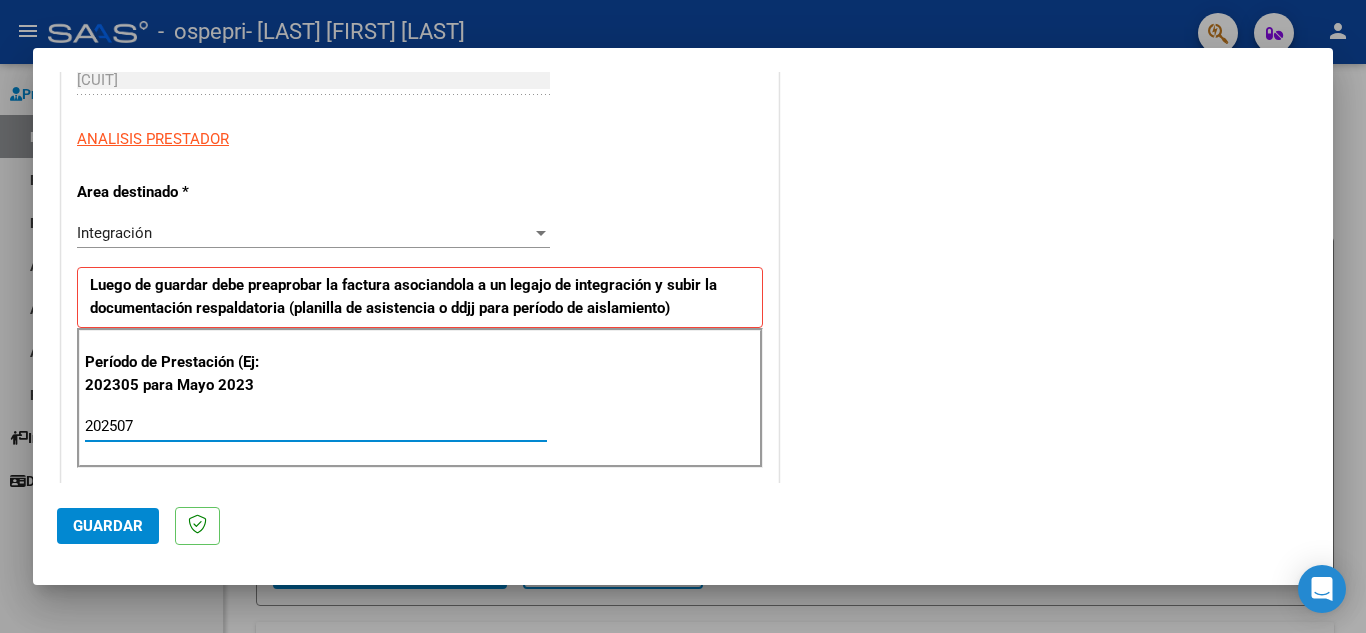 type on "202507" 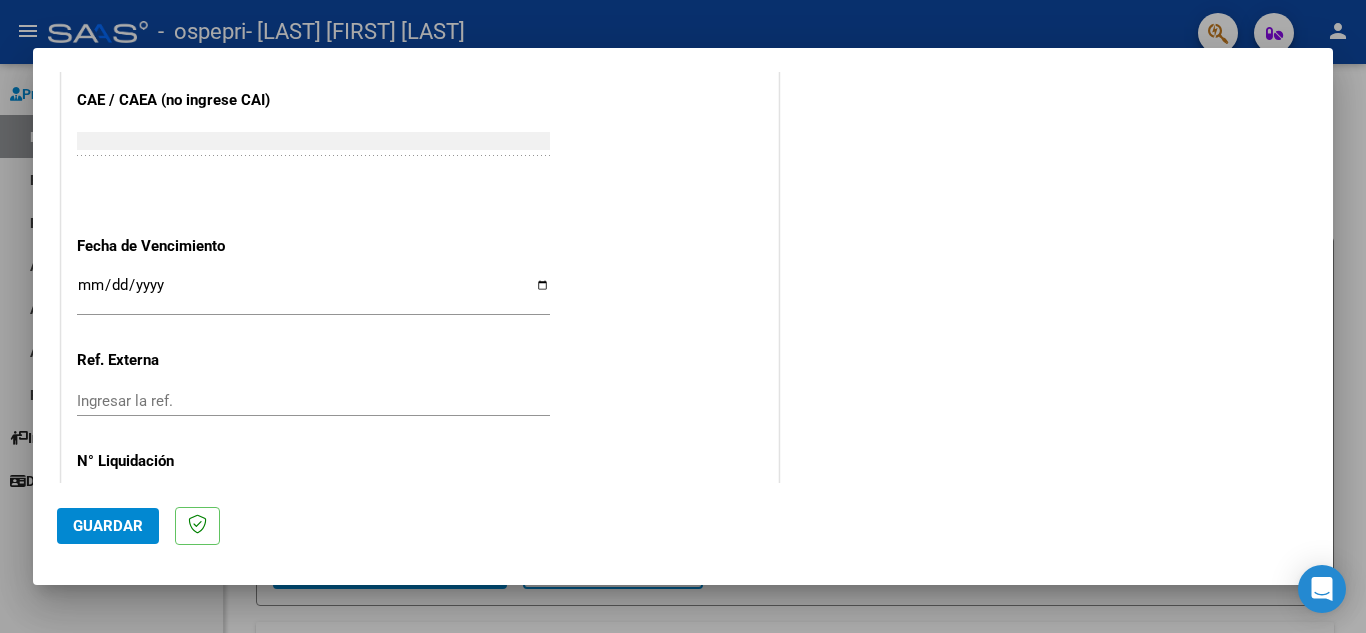 scroll, scrollTop: 1242, scrollLeft: 0, axis: vertical 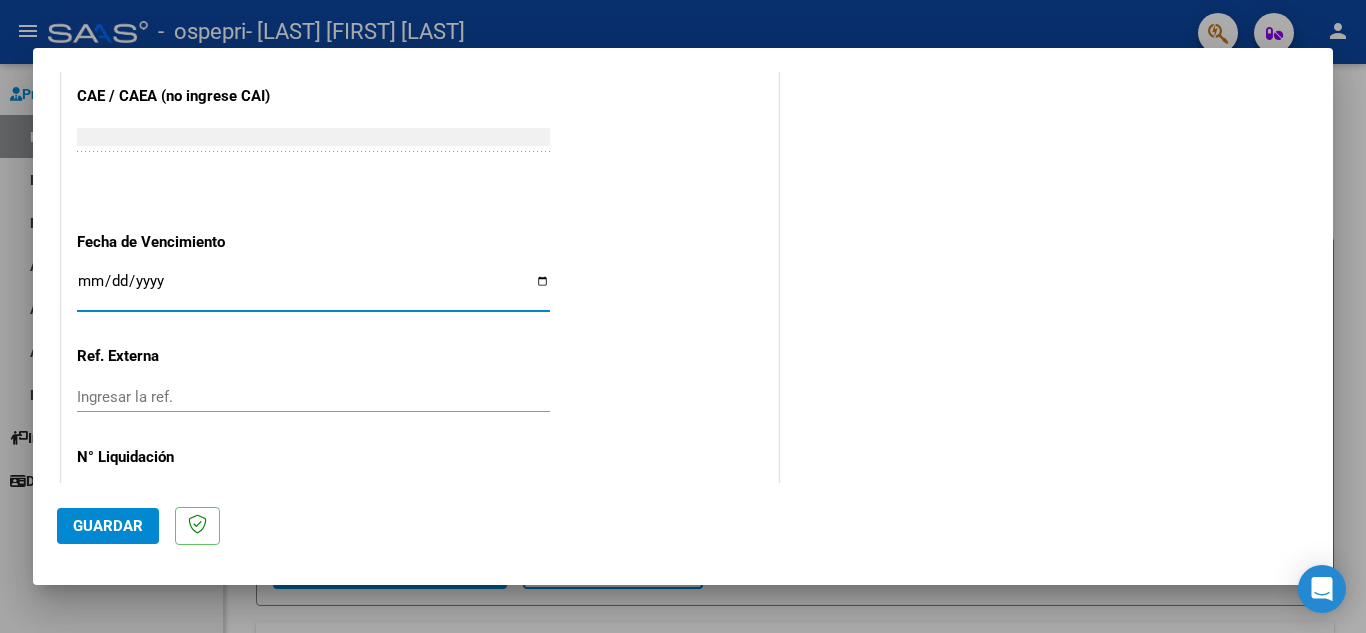 click on "Ingresar la fecha" at bounding box center (313, 289) 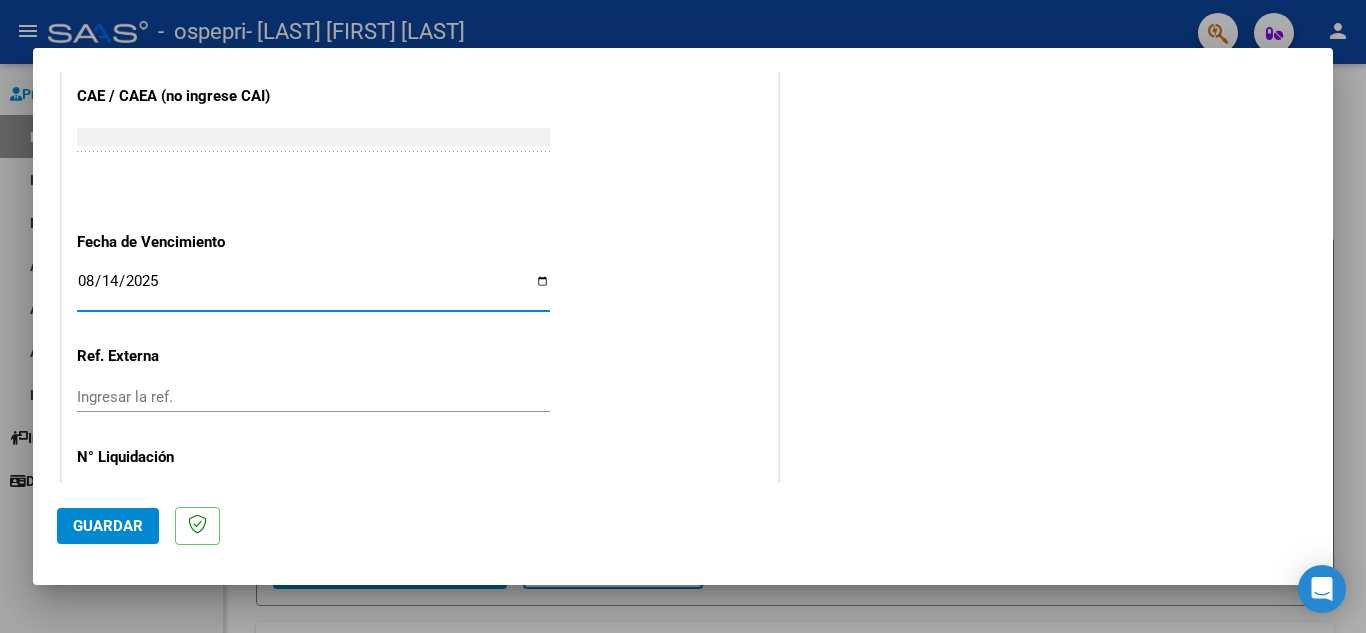 type on "2025-08-14" 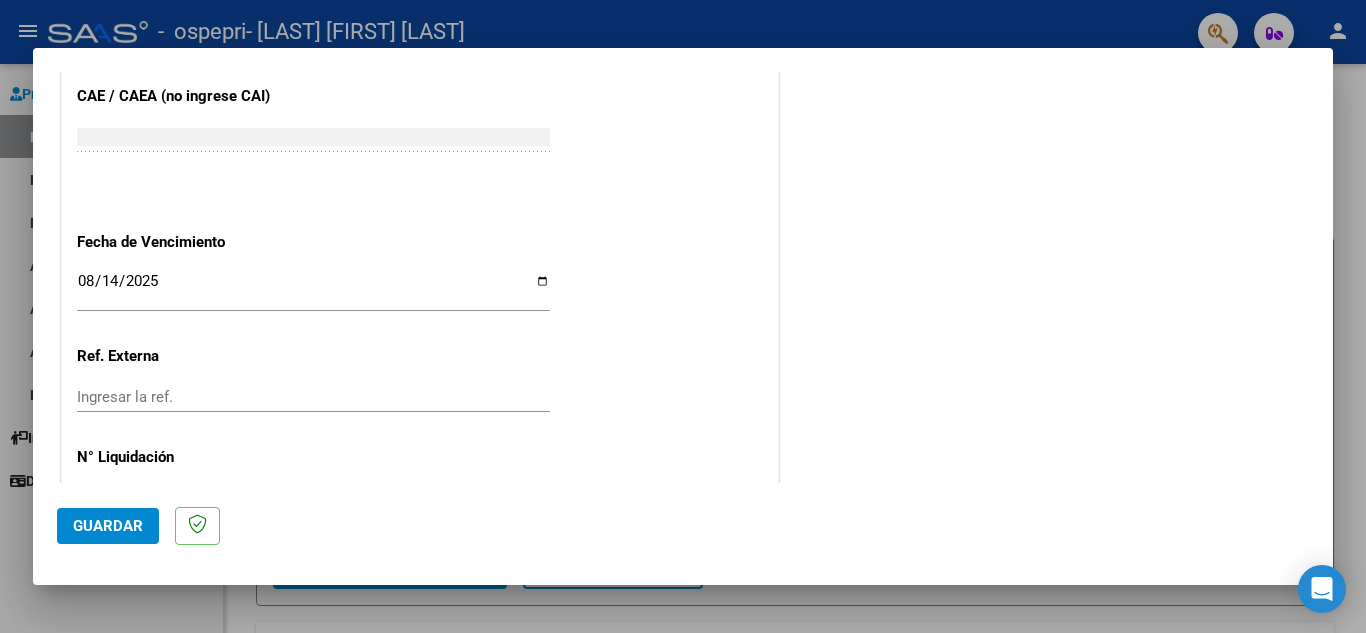 scroll, scrollTop: 1311, scrollLeft: 0, axis: vertical 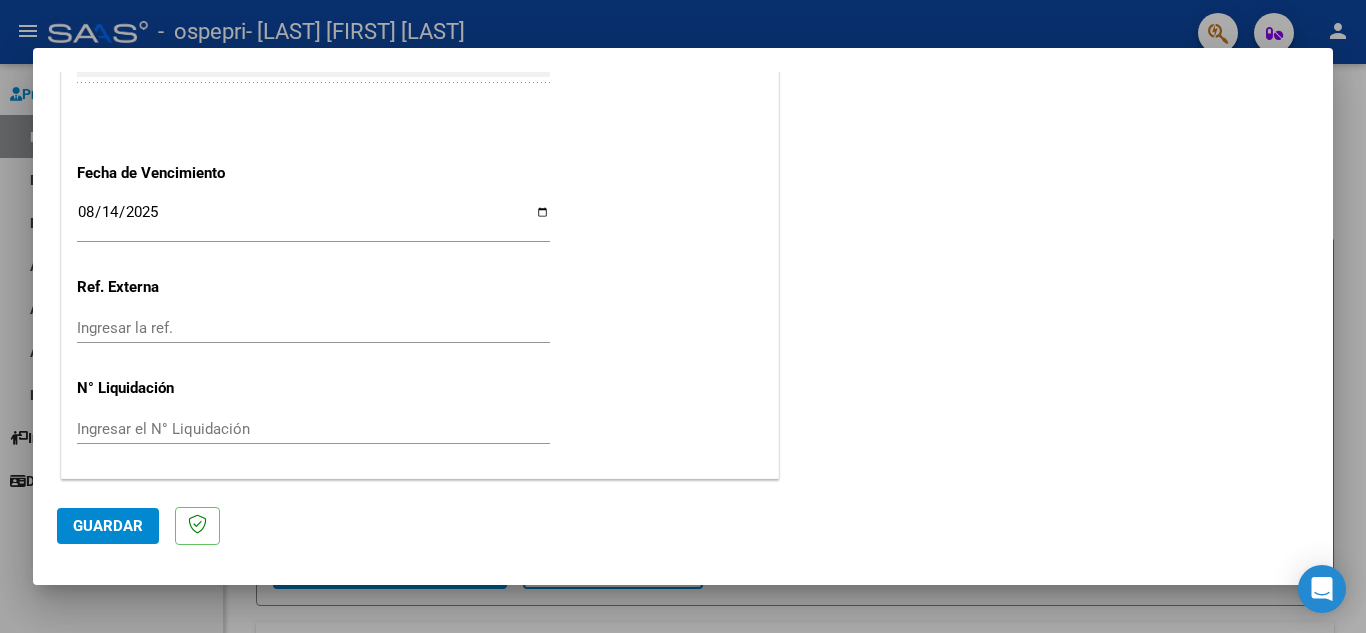 click on "Ingresar el N° Liquidación" 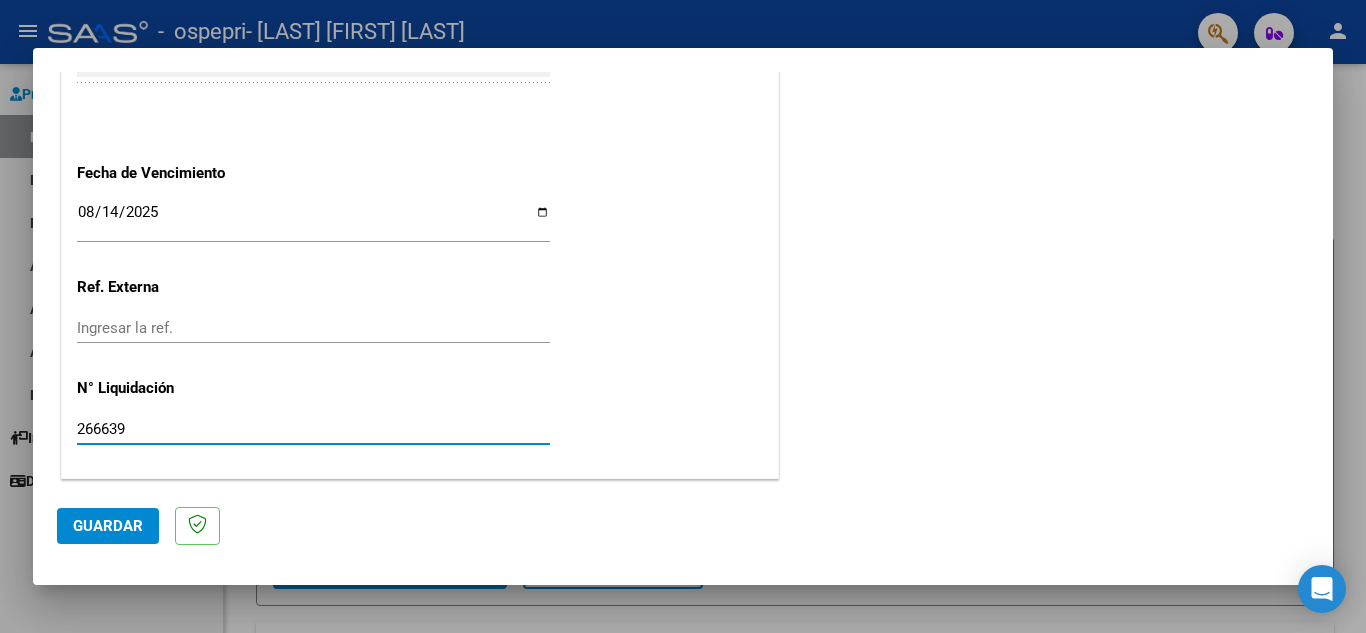 type on "266639" 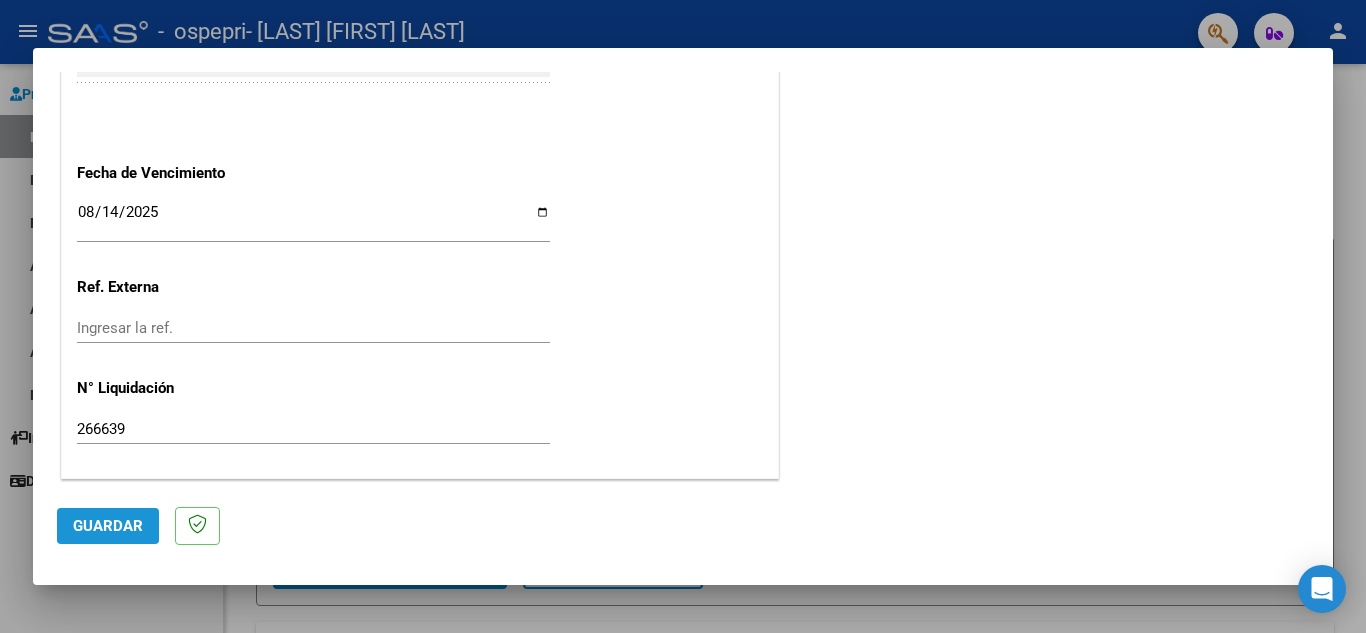 click on "Guardar" 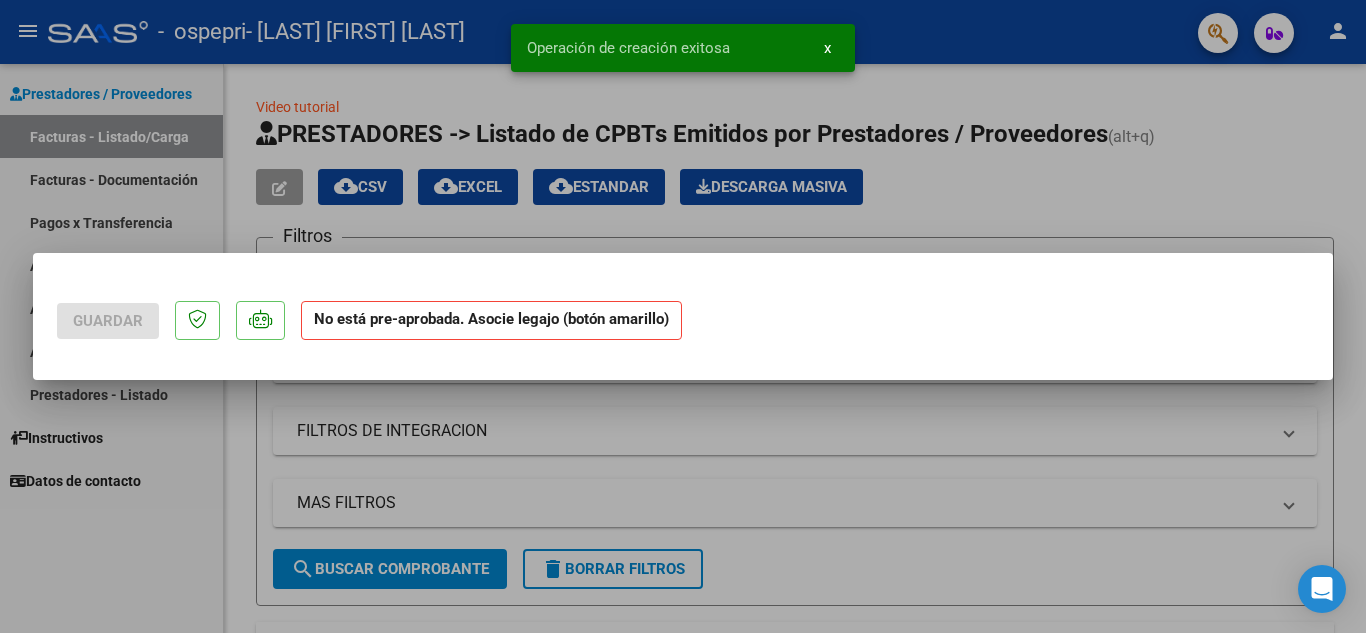 scroll, scrollTop: 0, scrollLeft: 0, axis: both 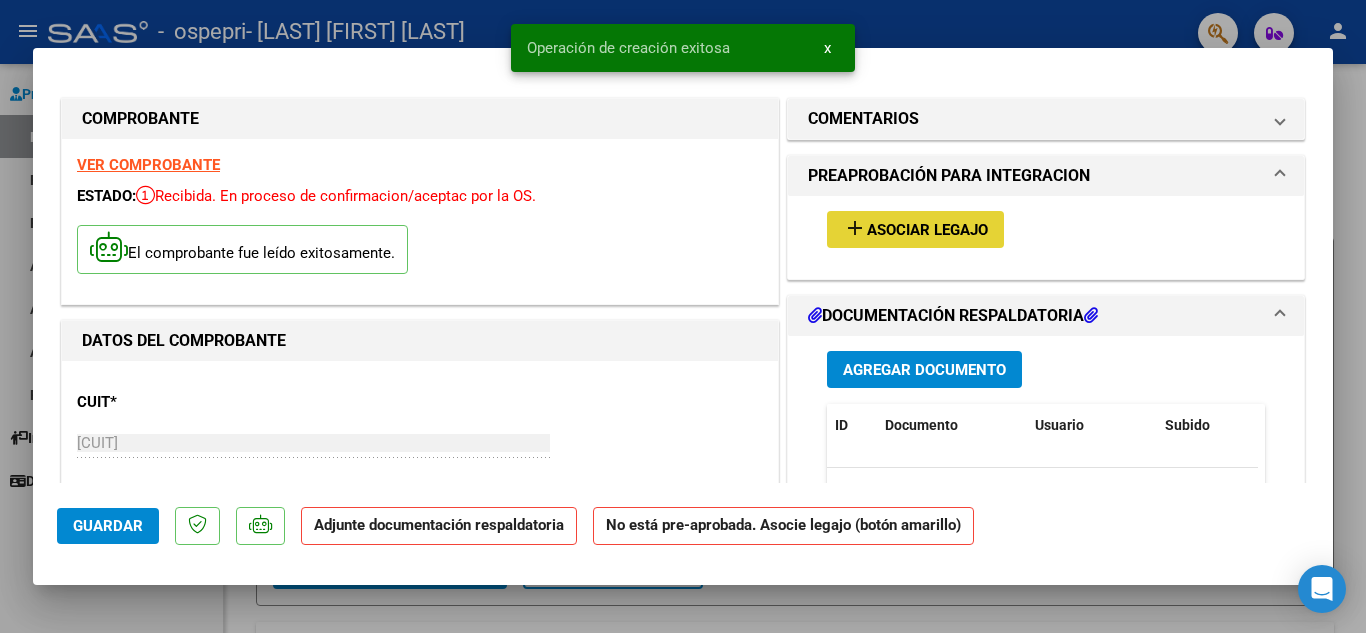 click on "Asociar Legajo" at bounding box center (927, 230) 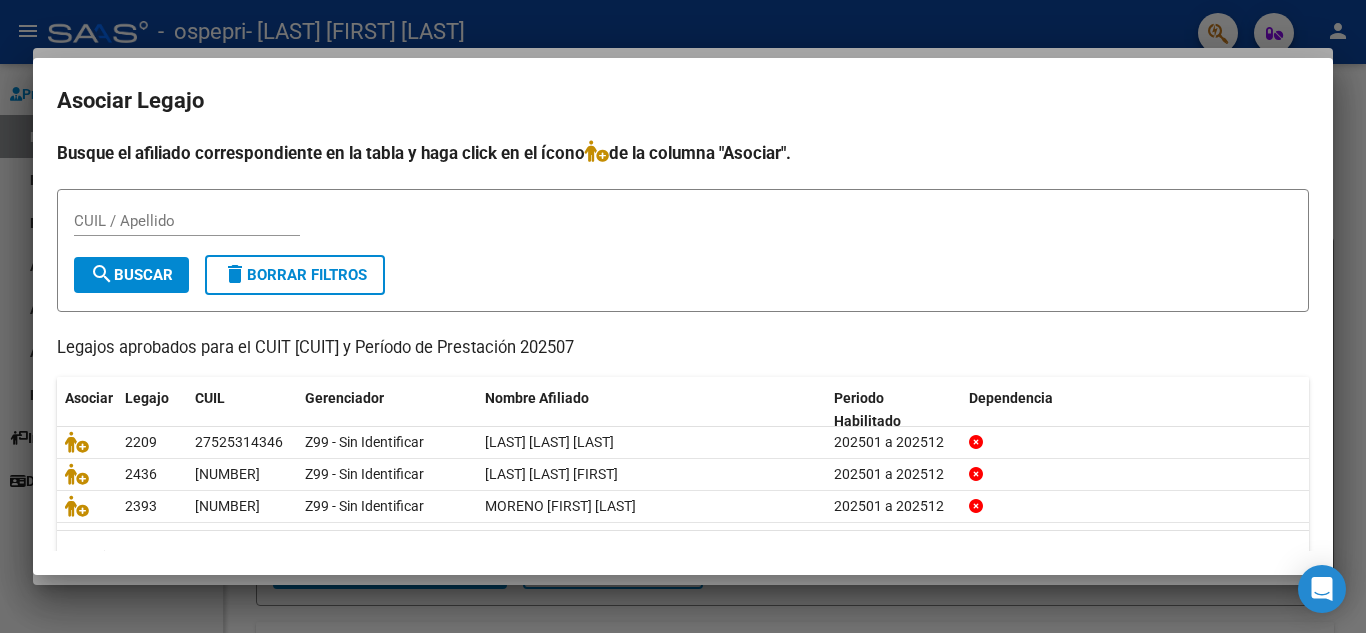 scroll, scrollTop: 49, scrollLeft: 0, axis: vertical 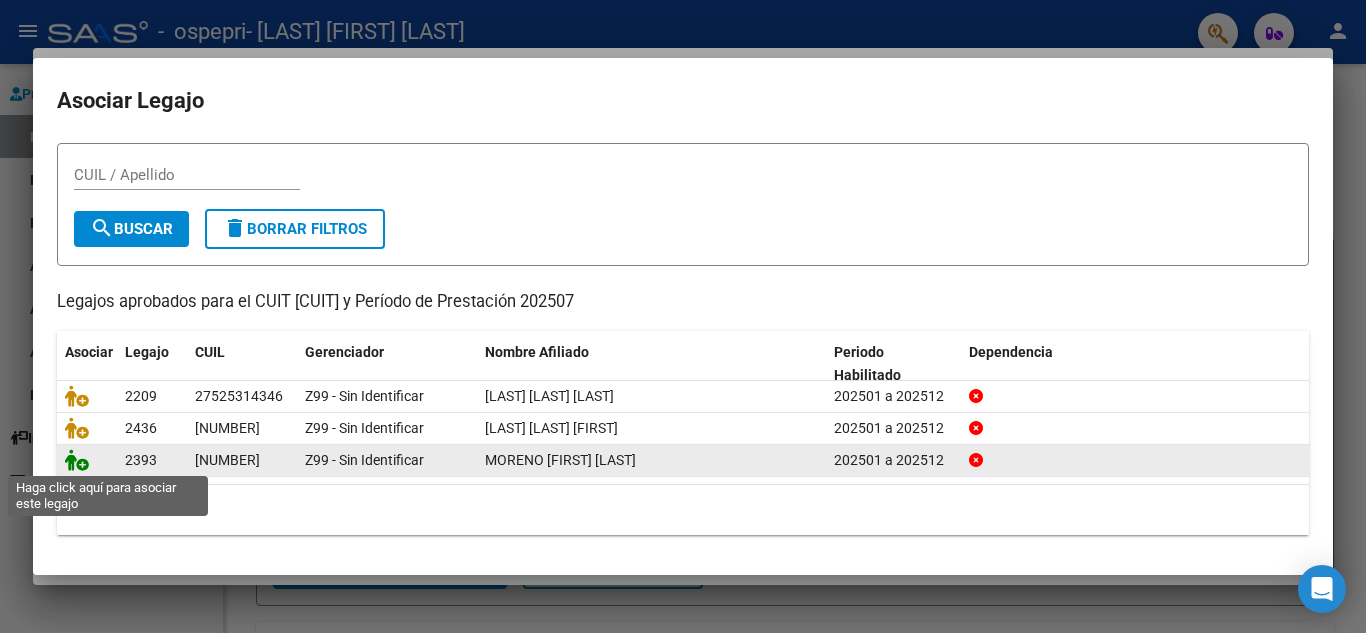 click 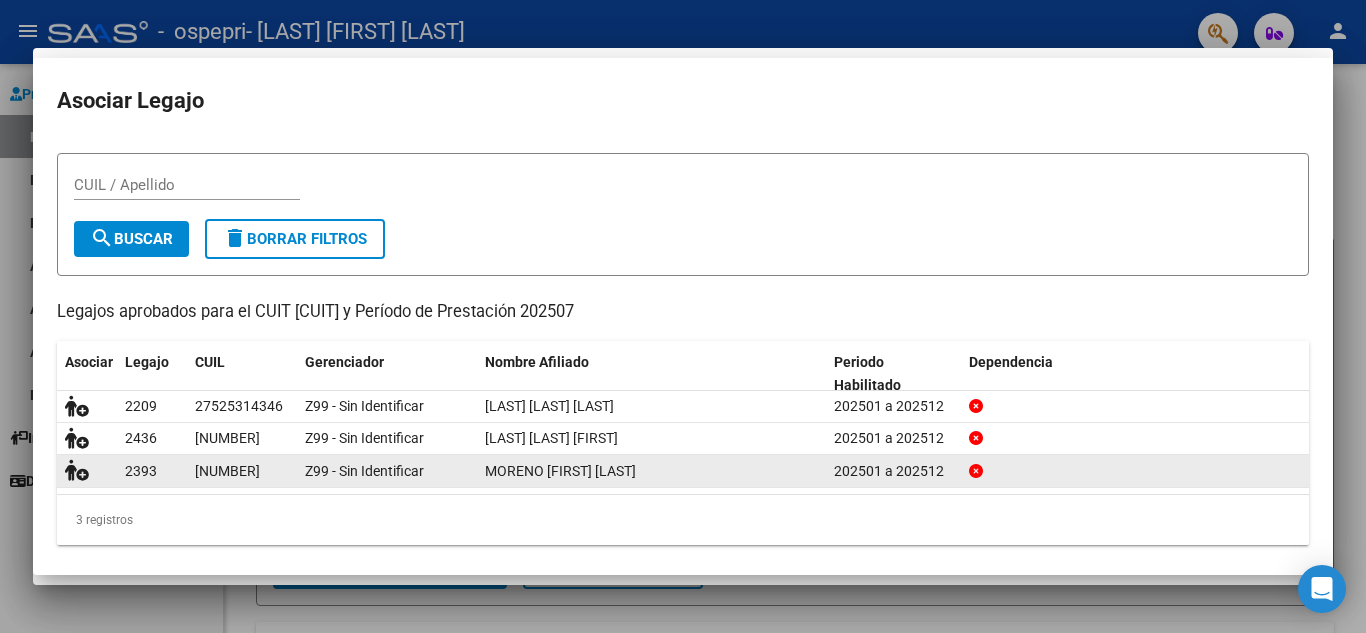 scroll, scrollTop: 0, scrollLeft: 0, axis: both 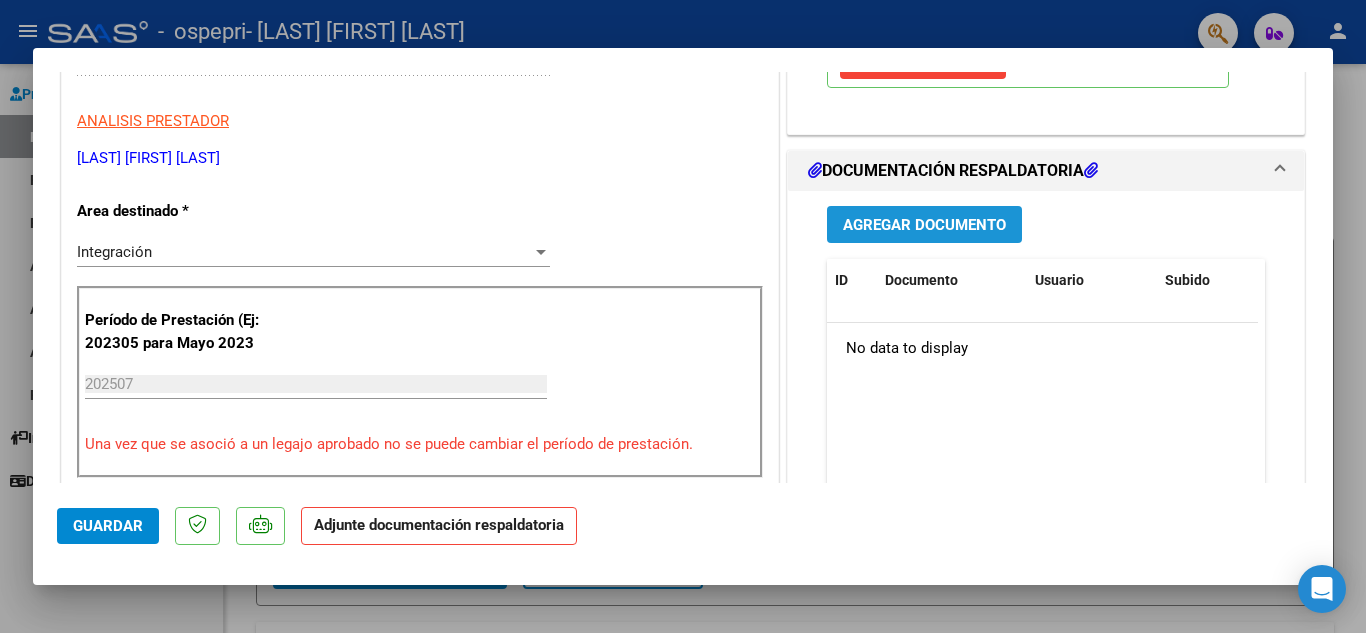 click on "Agregar Documento" at bounding box center (924, 225) 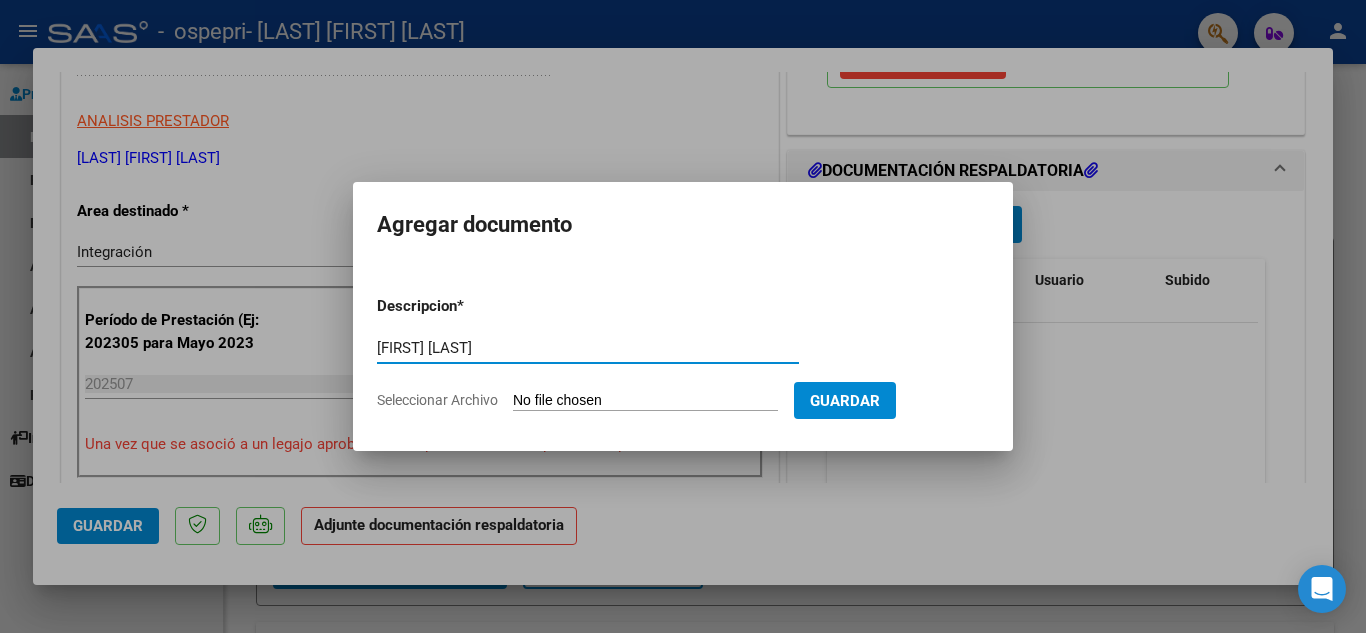 type on "[FIRST] [LAST]" 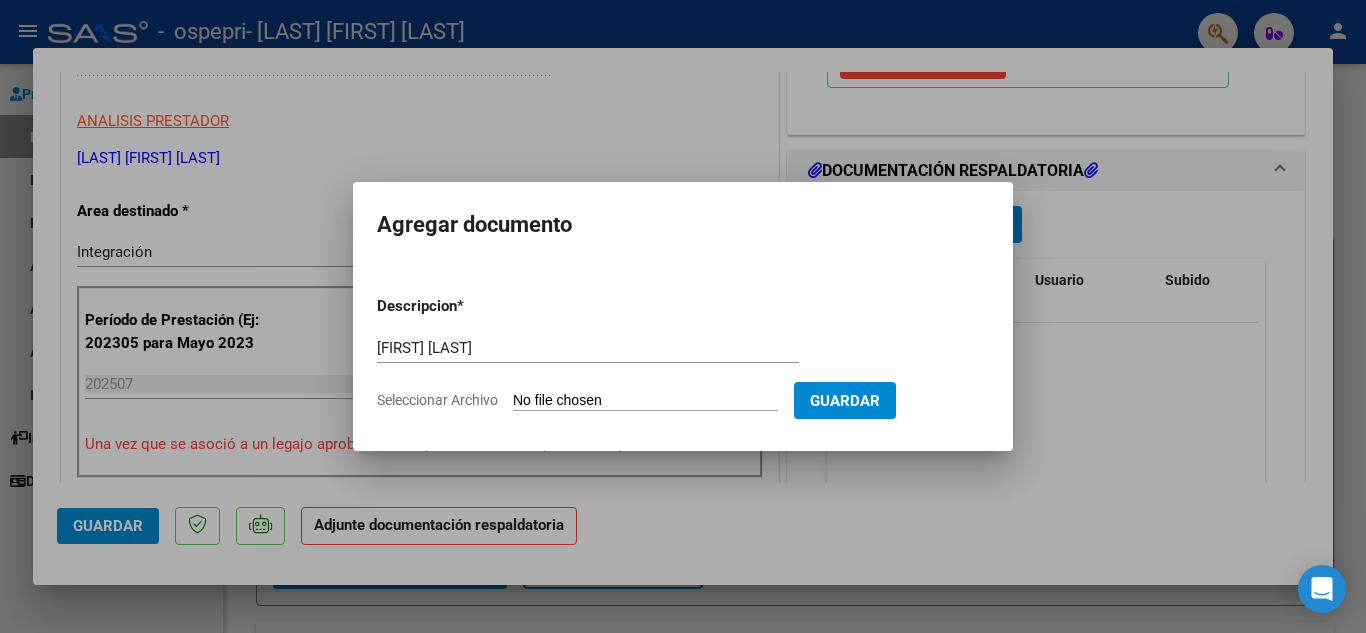 click on "Descripcion  *   [FIRST] [LAST] Escriba aquí una descripcion  Seleccionar Archivo Guardar" at bounding box center [683, 353] 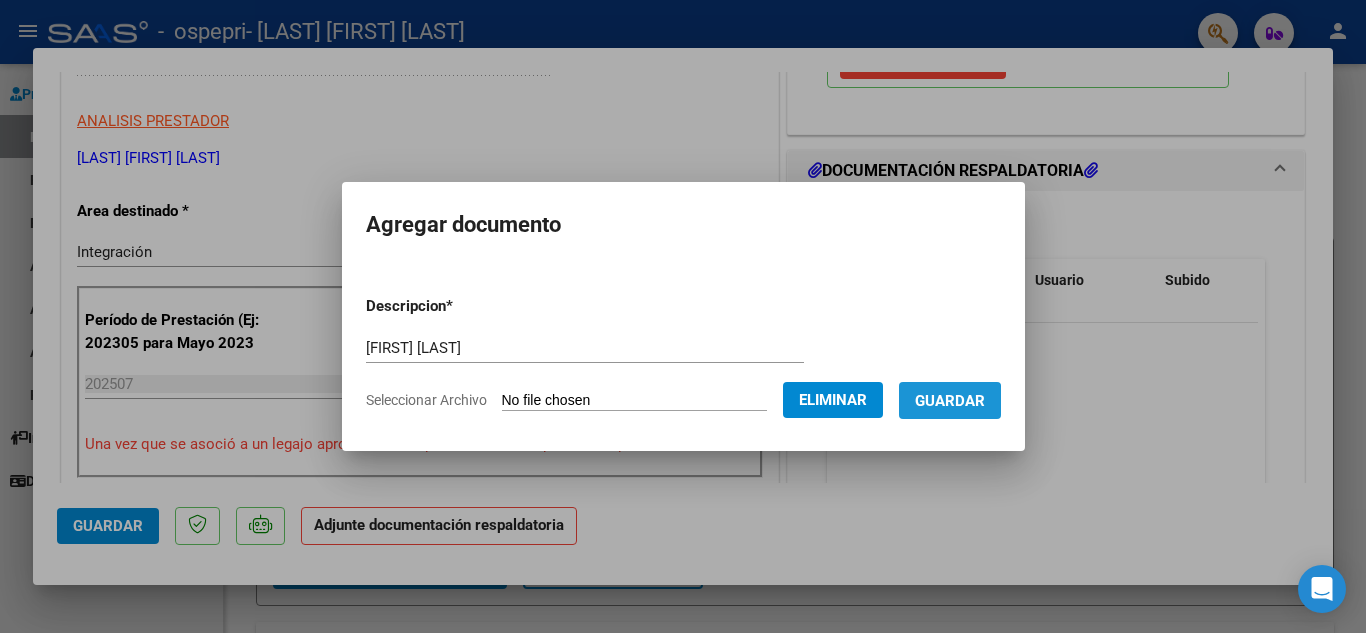 click on "Guardar" at bounding box center (950, 401) 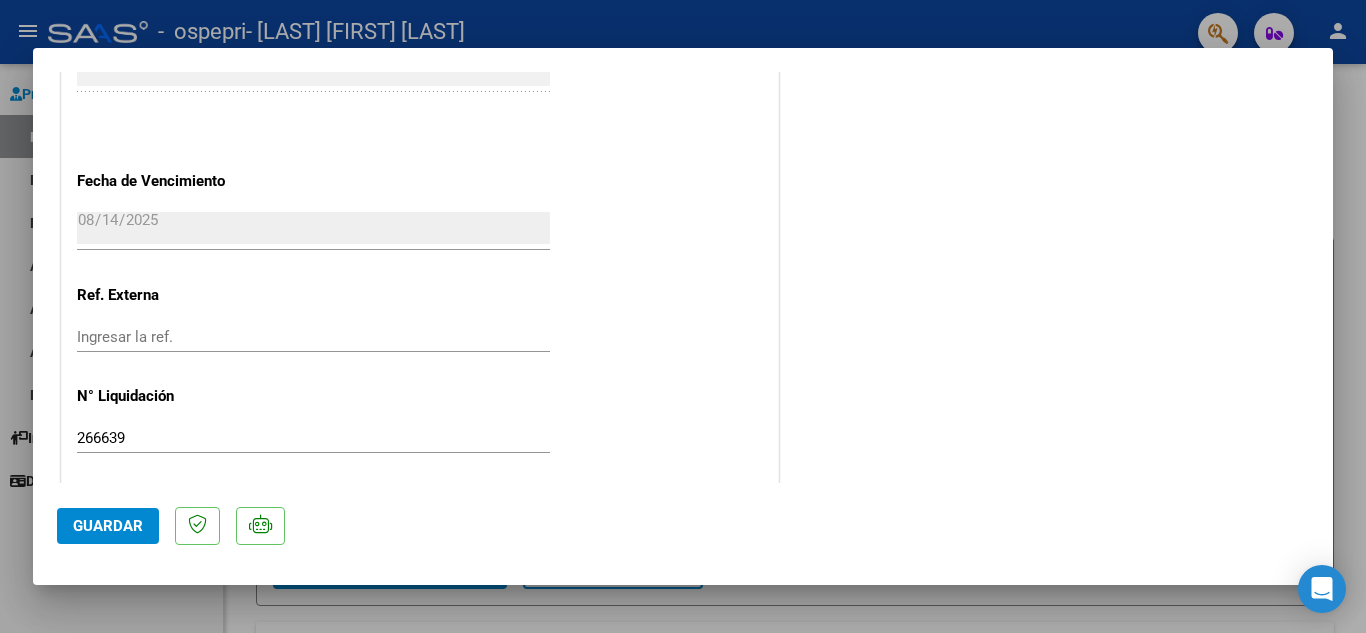 scroll, scrollTop: 1379, scrollLeft: 0, axis: vertical 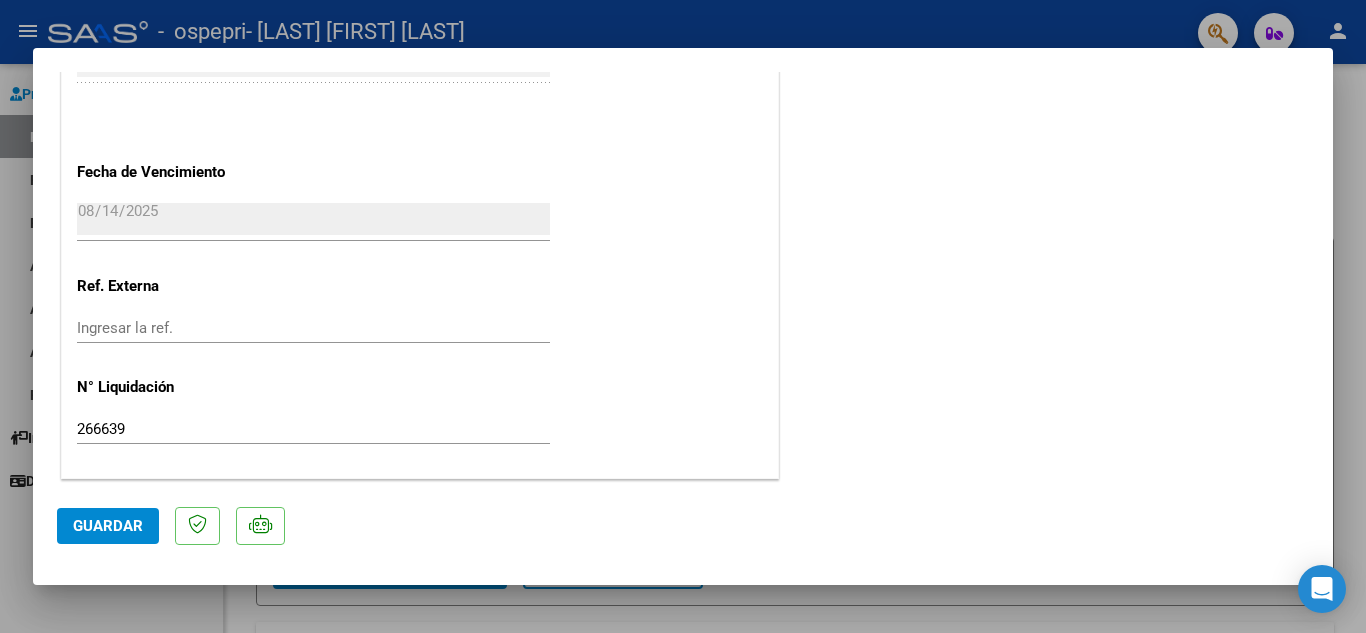 click on "Guardar" 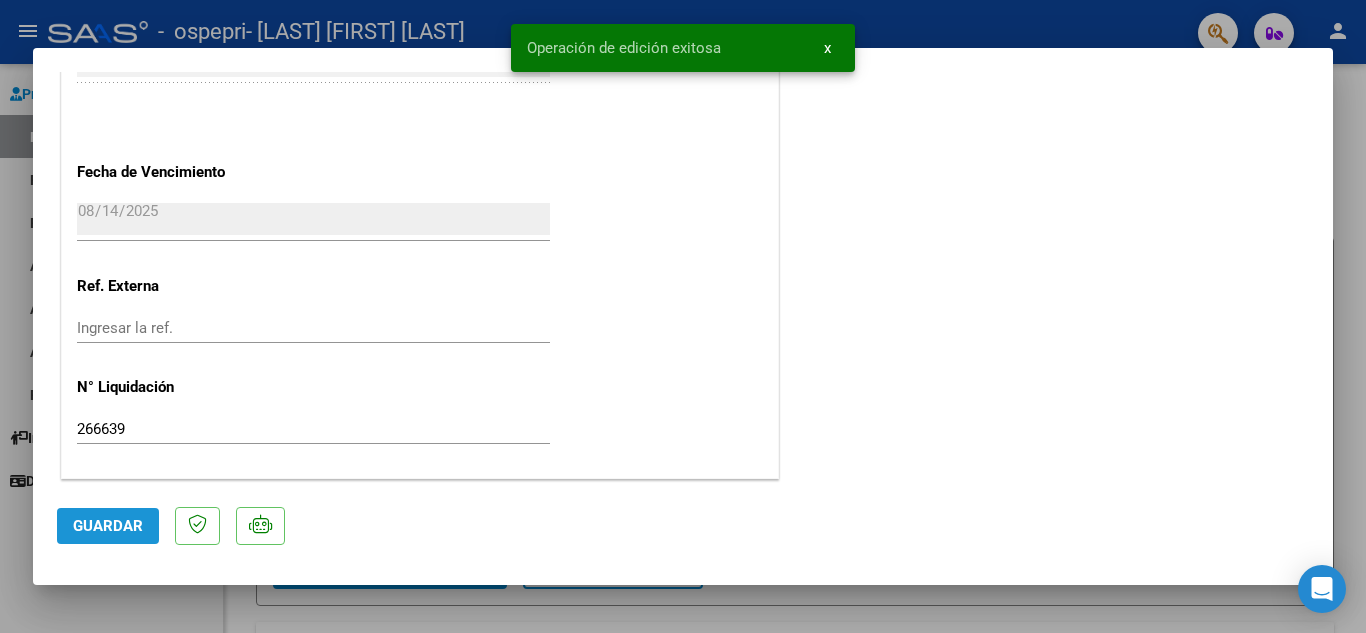 click on "Guardar" 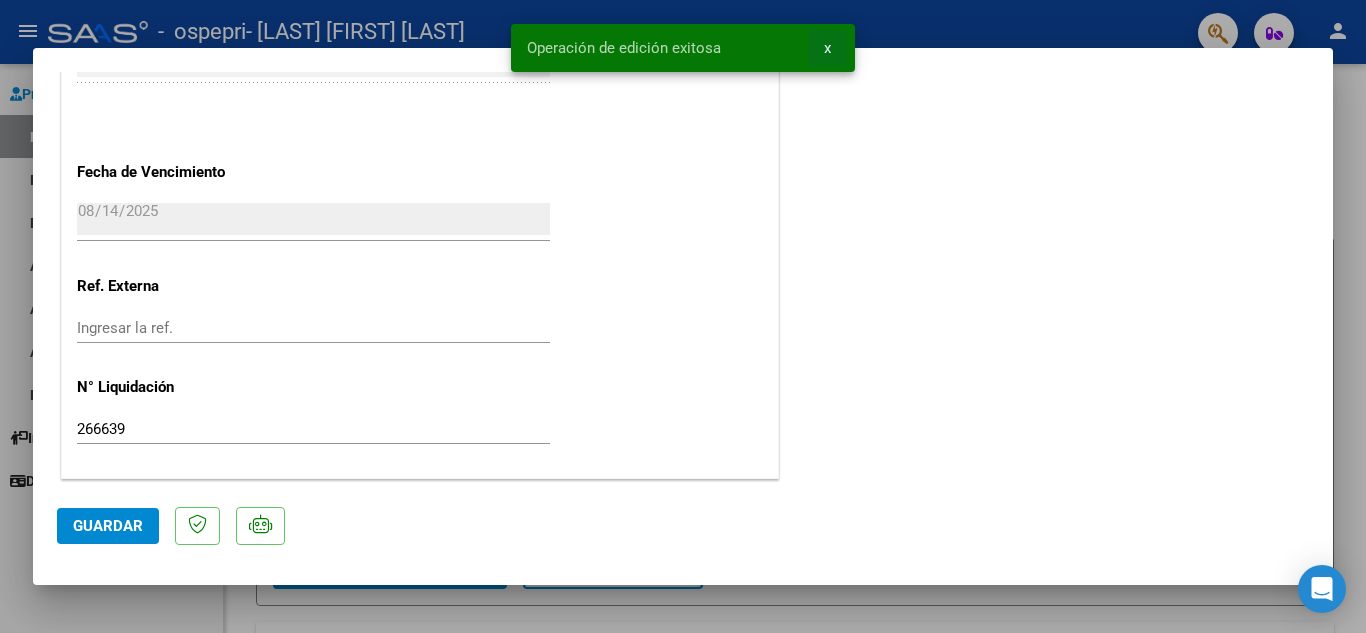 click on "x" at bounding box center [827, 48] 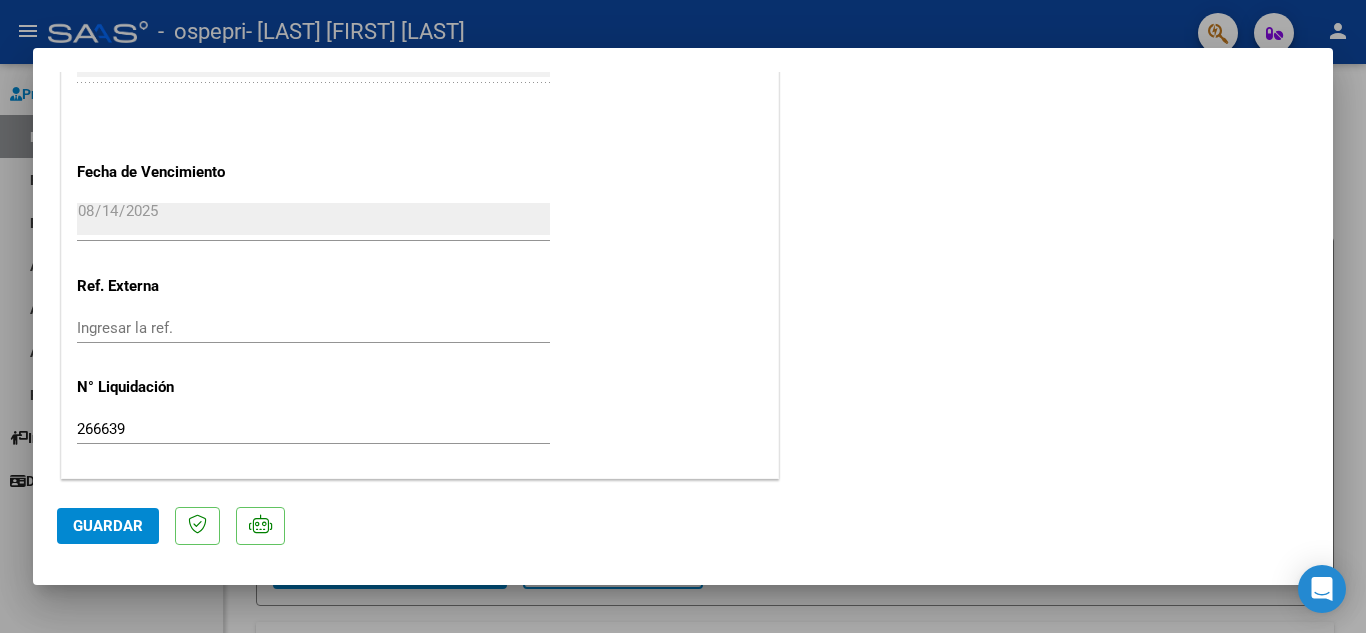 click at bounding box center [683, 316] 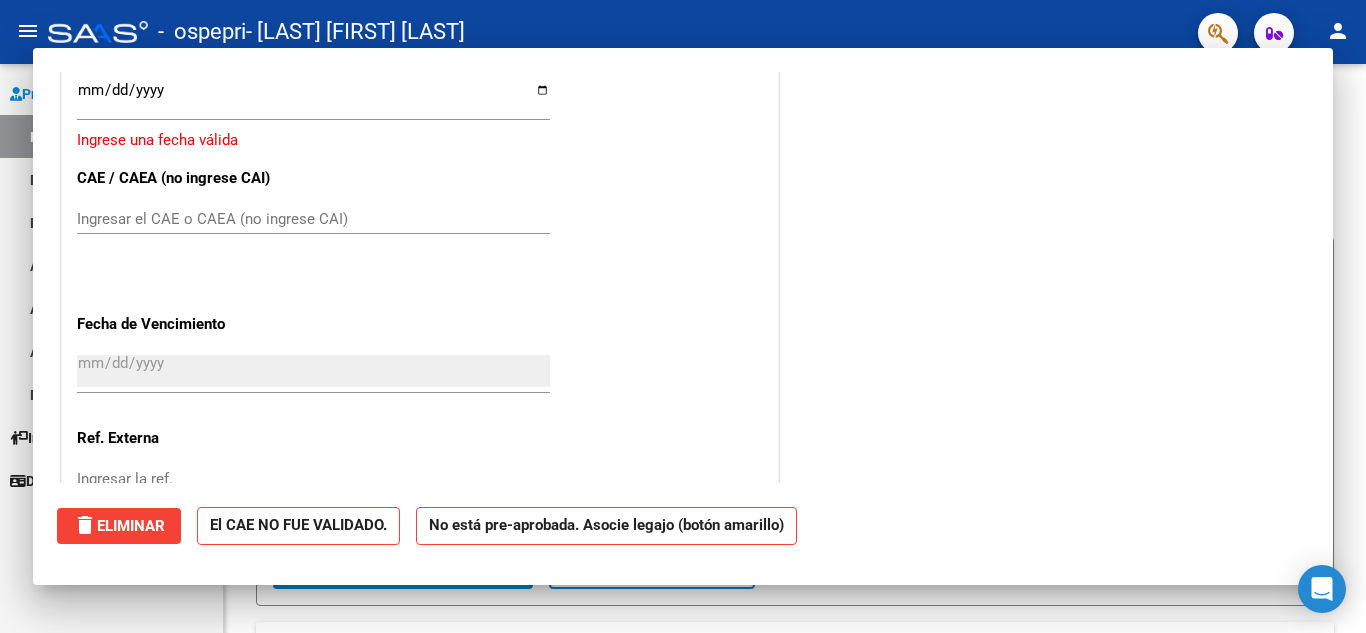 scroll, scrollTop: 0, scrollLeft: 0, axis: both 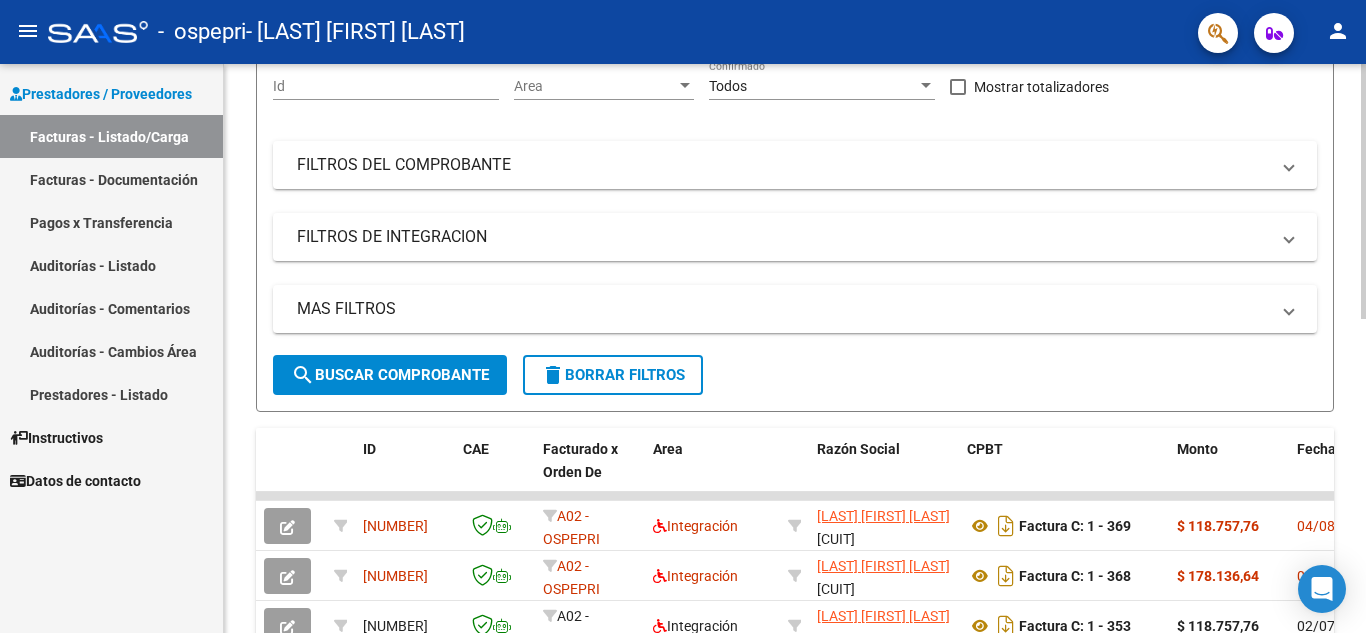 click on "Video tutorial   PRESTADORES -> Listado de CPBTs Emitidos por Prestadores / Proveedores (alt+q)   Cargar Comprobante
cloud_download  CSV  cloud_download  EXCEL  cloud_download  Estandar   Descarga Masiva
Filtros Id Area Area Todos Confirmado   Mostrar totalizadores   FILTROS DEL COMPROBANTE  Comprobante Tipo Comprobante Tipo Start date – End date Fec. Comprobante Desde / Hasta Días Emisión Desde(cant. días) Días Emisión Hasta(cant. días) CUIT / Razón Social Pto. Venta Nro. Comprobante Código SSS CAE Válido CAE Válido Todos Cargado Módulo Hosp. Todos Tiene facturacion Apócrifa Hospital Refes  FILTROS DE INTEGRACION  Período De Prestación Campos del Archivo de Rendición Devuelto x SSS (dr_envio) Todos Rendido x SSS (dr_envio) Tipo de Registro Tipo de Registro Período Presentación Período Presentación Campos del Legajo Asociado (preaprobación) Afiliado Legajo (cuil/nombre) Todos Solo facturas preaprobadas  MAS FILTROS  Todos Con Doc. Respaldatoria Todos Con Trazabilidad Todos – – 0" 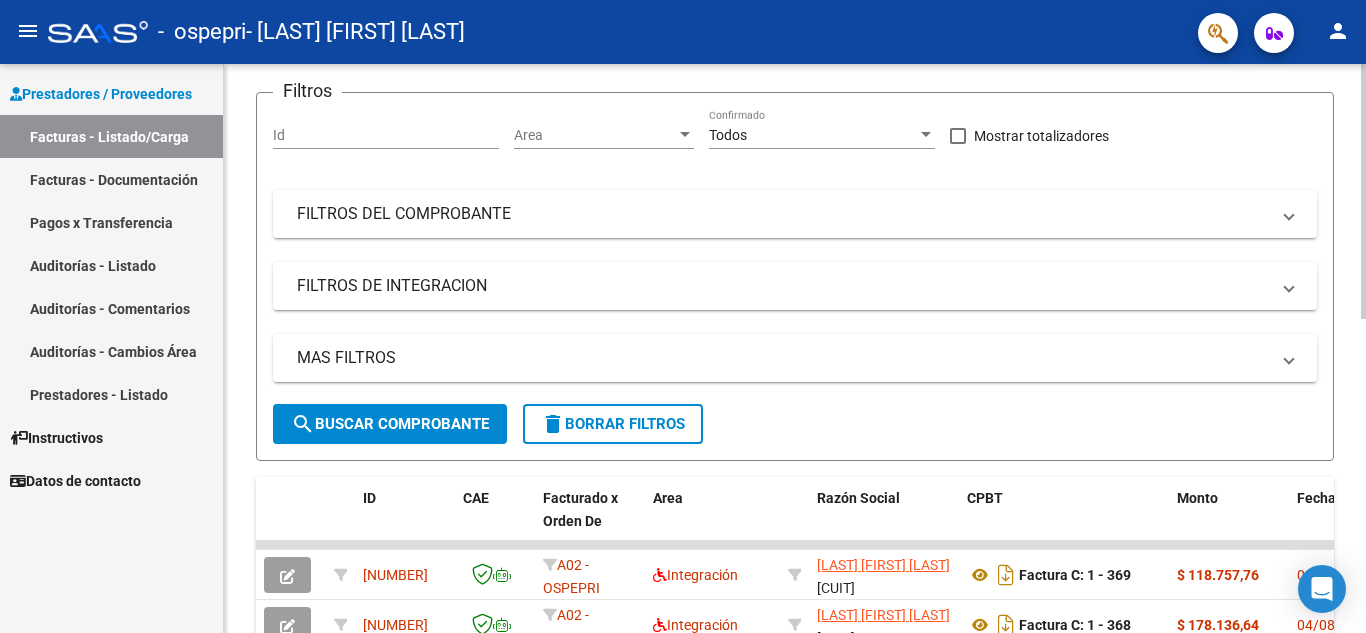 click on "search  Buscar Comprobante" 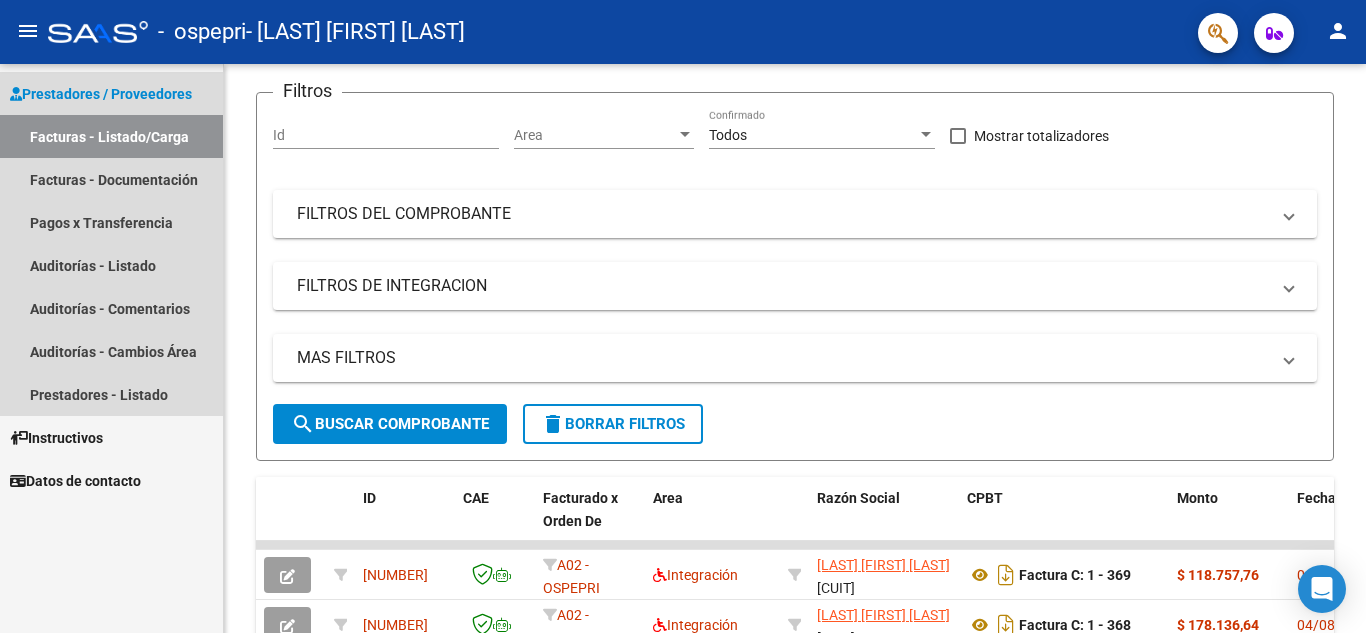 click on "Facturas - Listado/Carga" at bounding box center (111, 136) 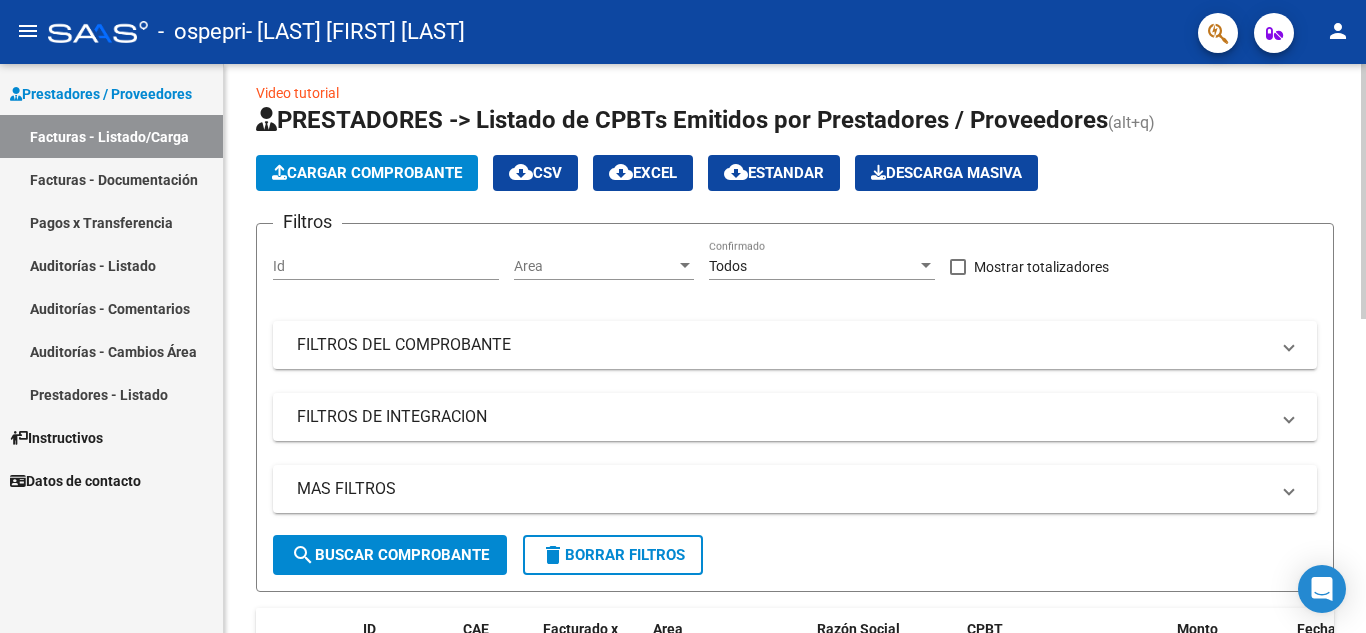 scroll, scrollTop: 0, scrollLeft: 0, axis: both 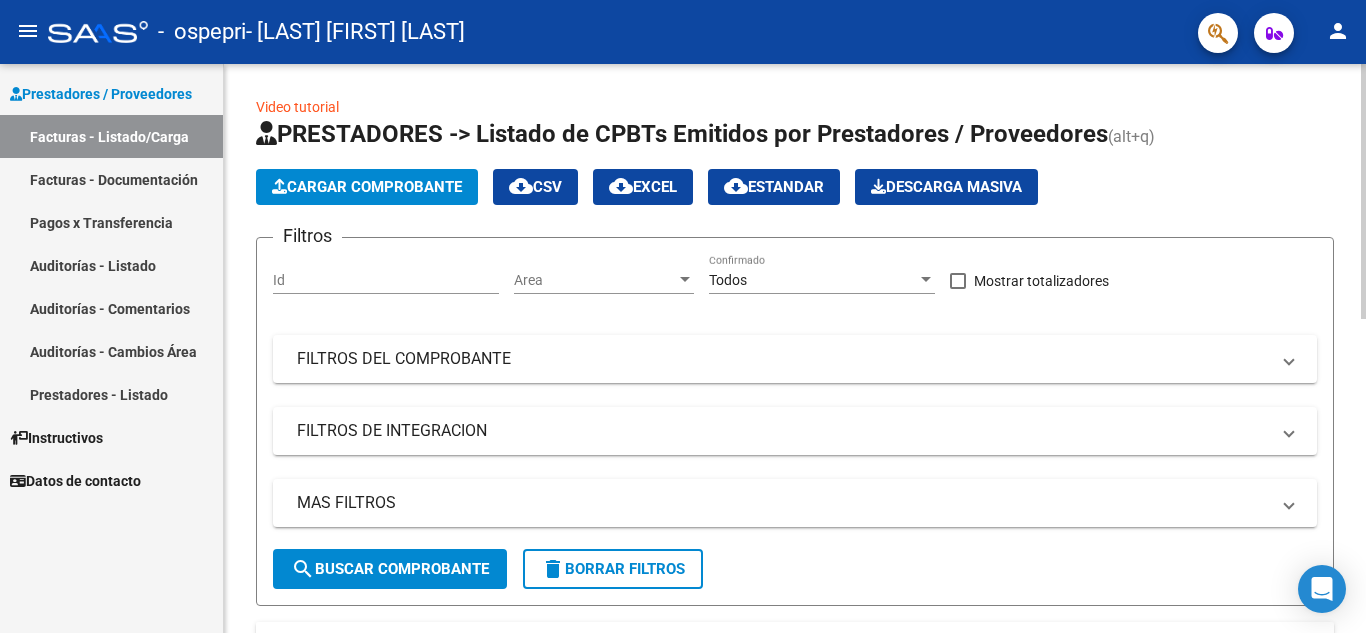 click 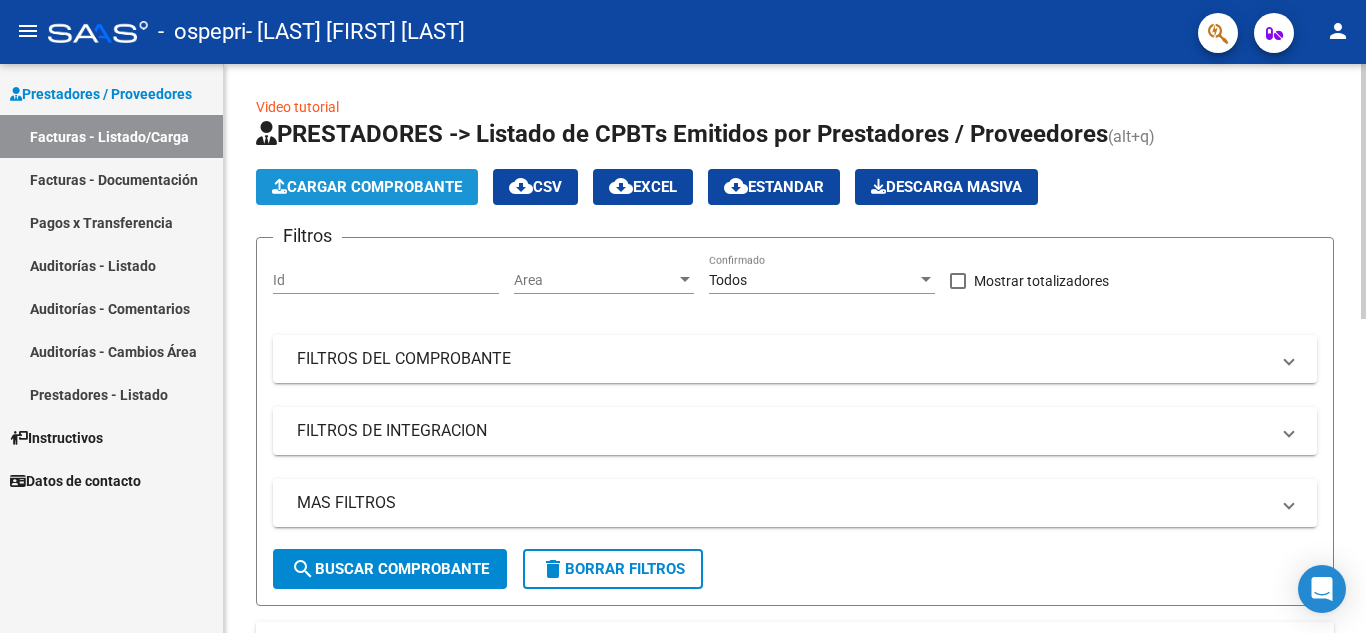 click on "Cargar Comprobante" 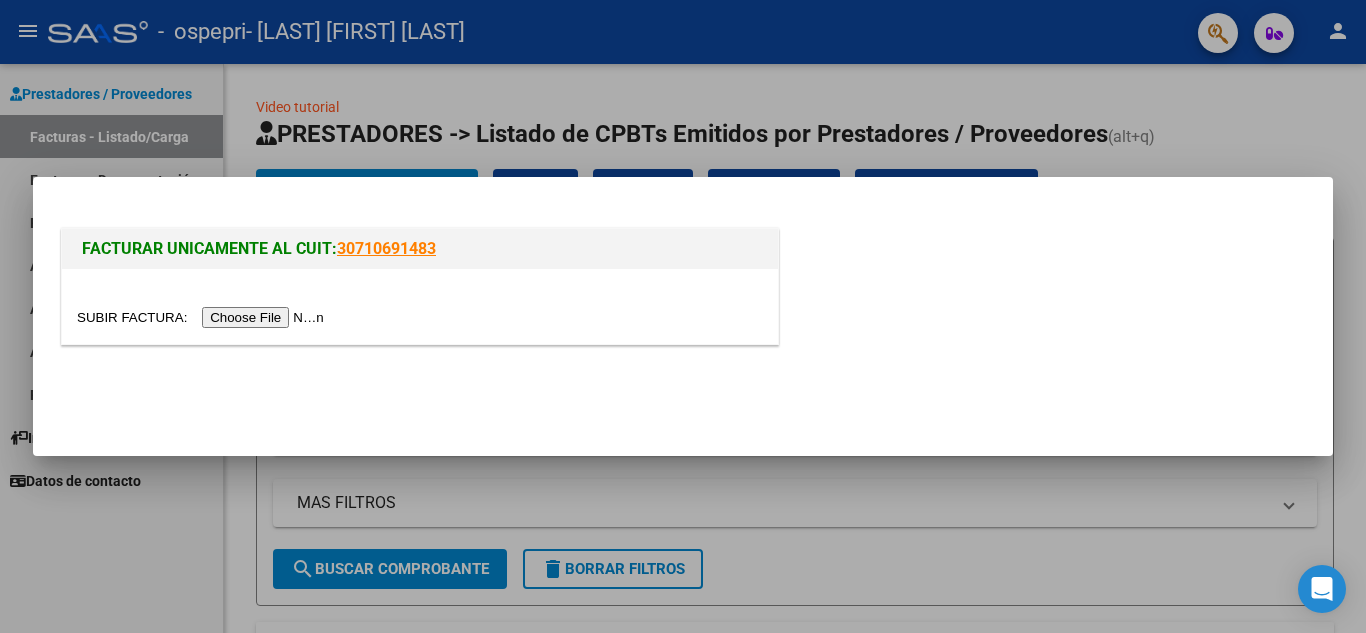 click at bounding box center (203, 317) 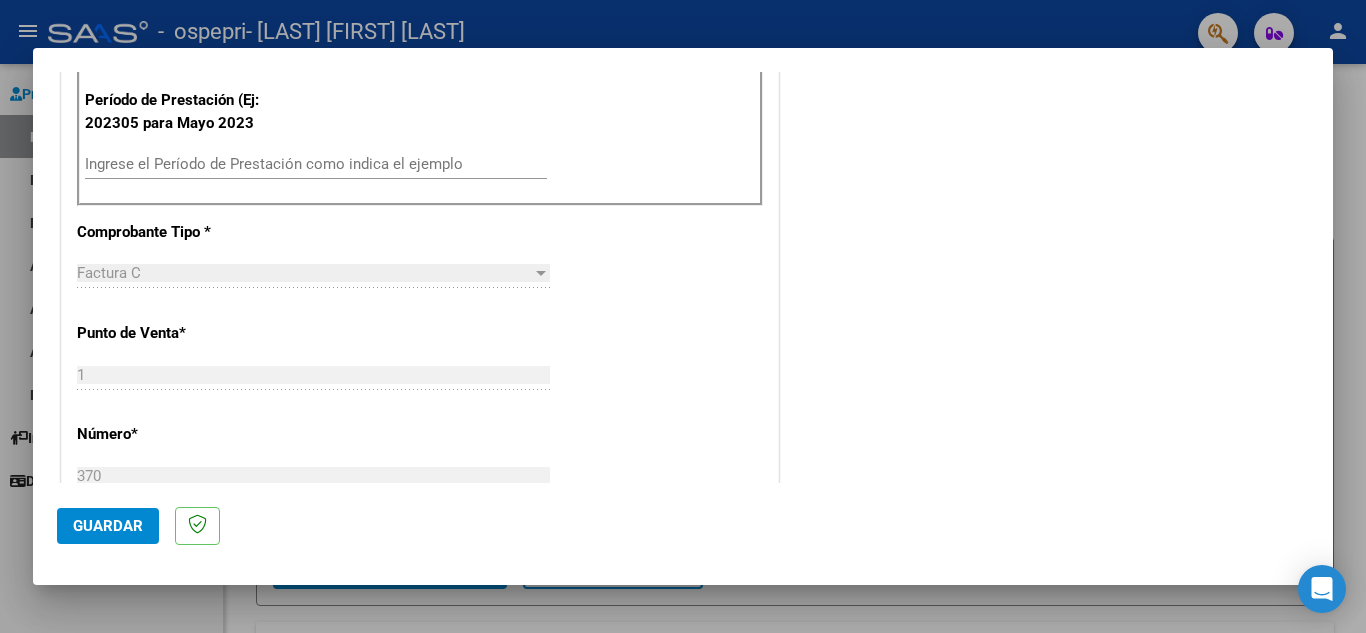 scroll, scrollTop: 600, scrollLeft: 0, axis: vertical 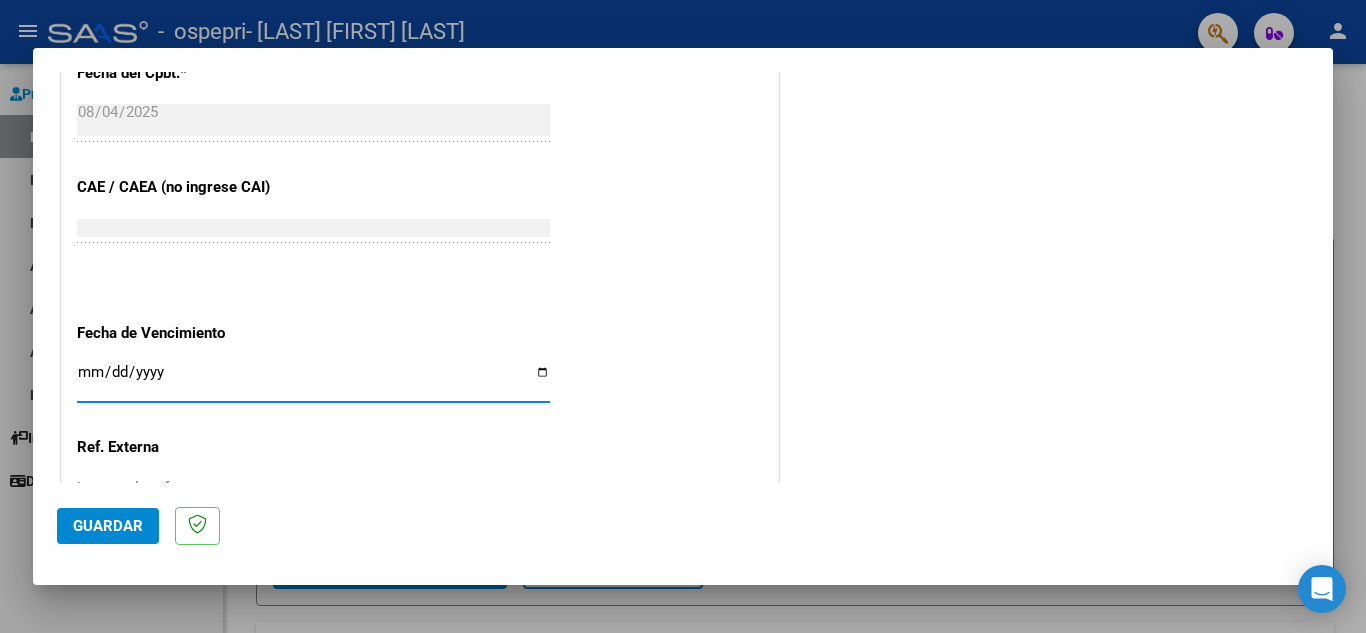click on "Ingresar la fecha" at bounding box center [313, 380] 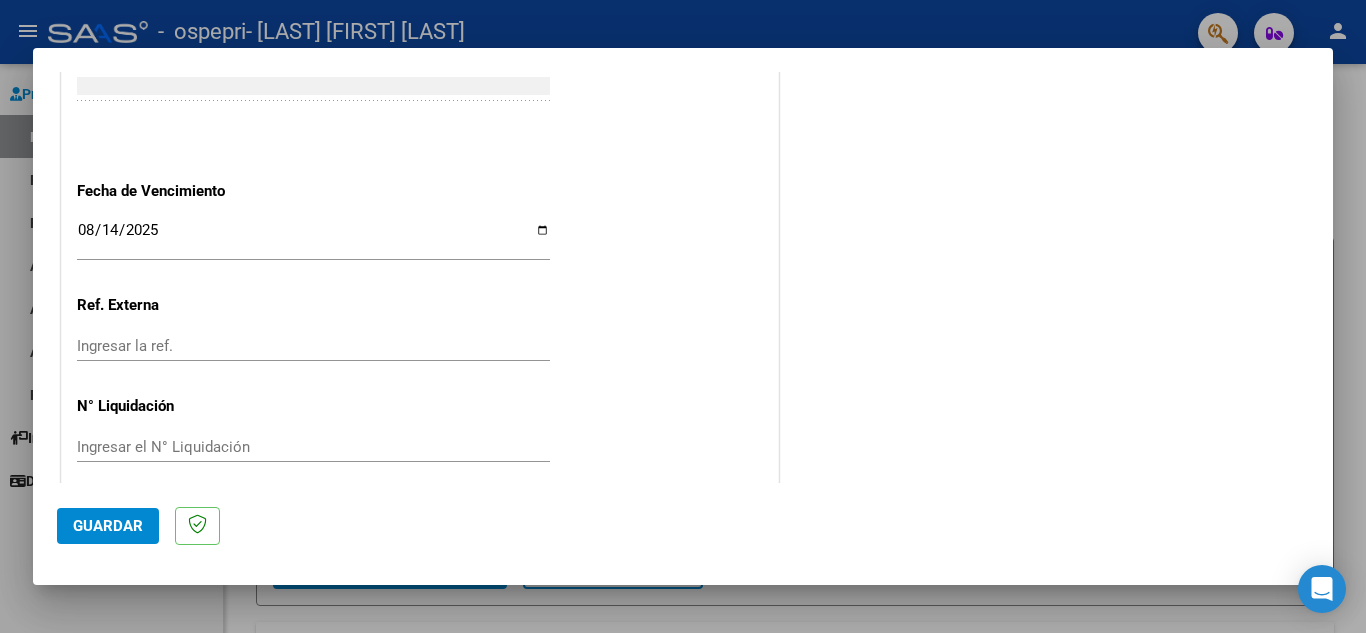 scroll, scrollTop: 1311, scrollLeft: 0, axis: vertical 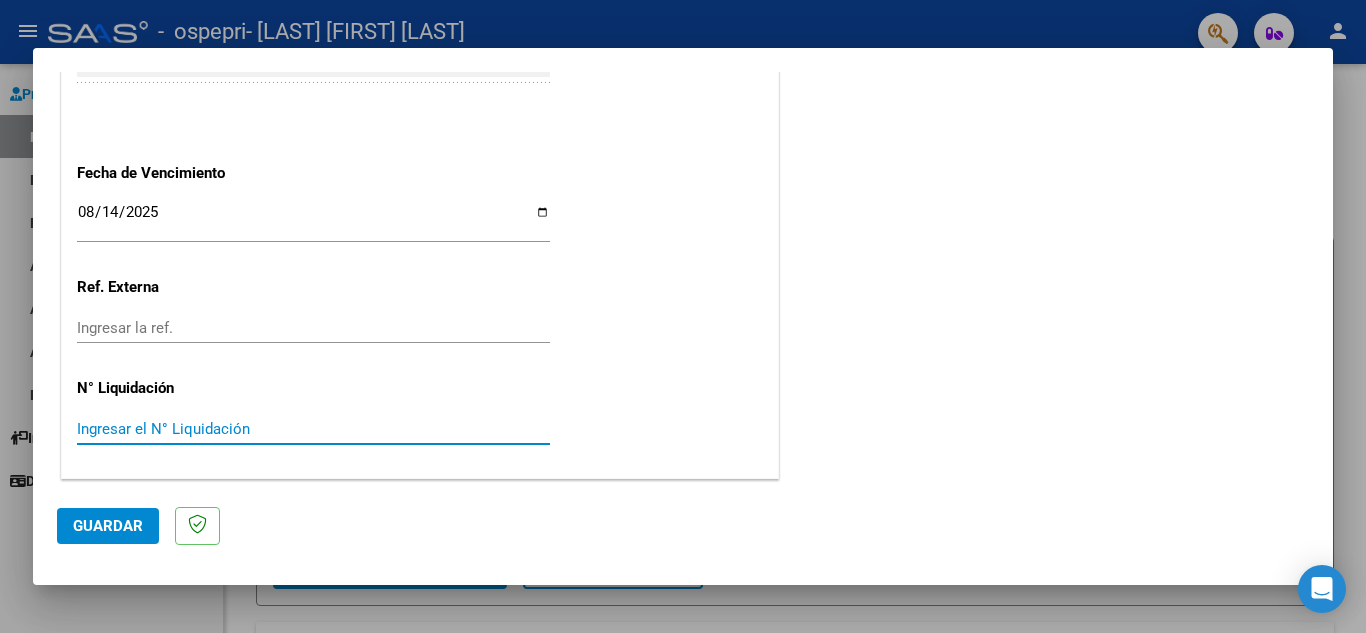click on "Ingresar el N° Liquidación" at bounding box center [313, 429] 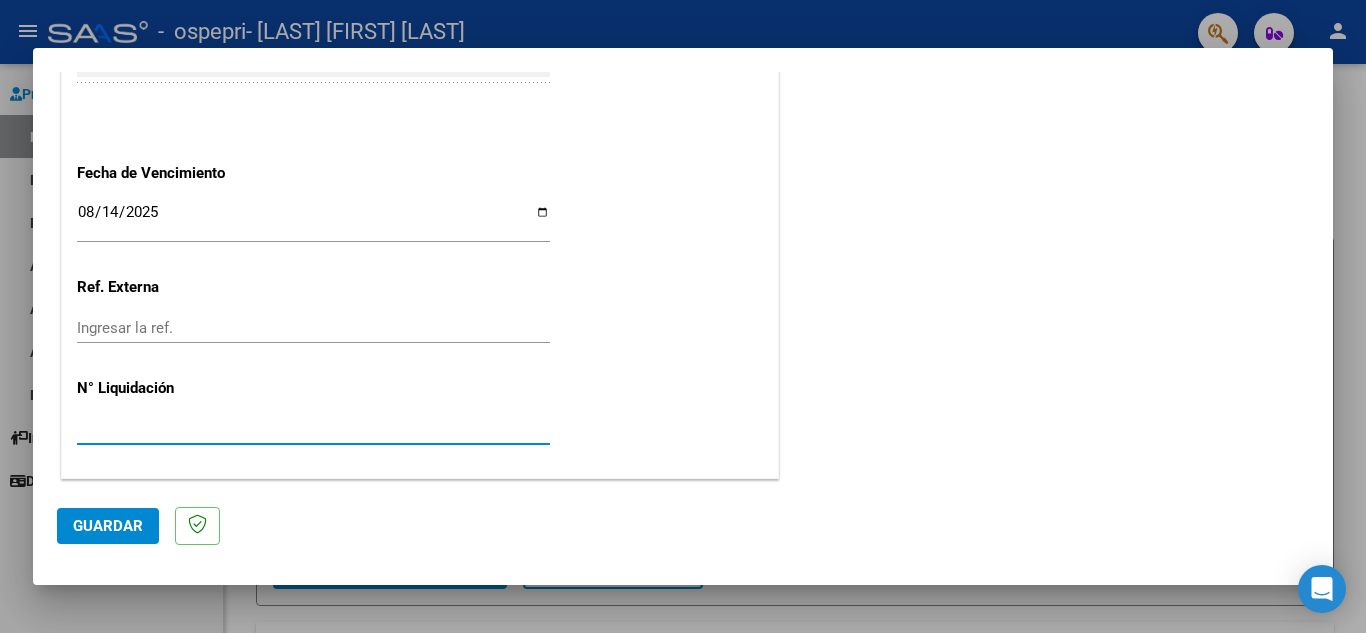 type on "[NUMBER]" 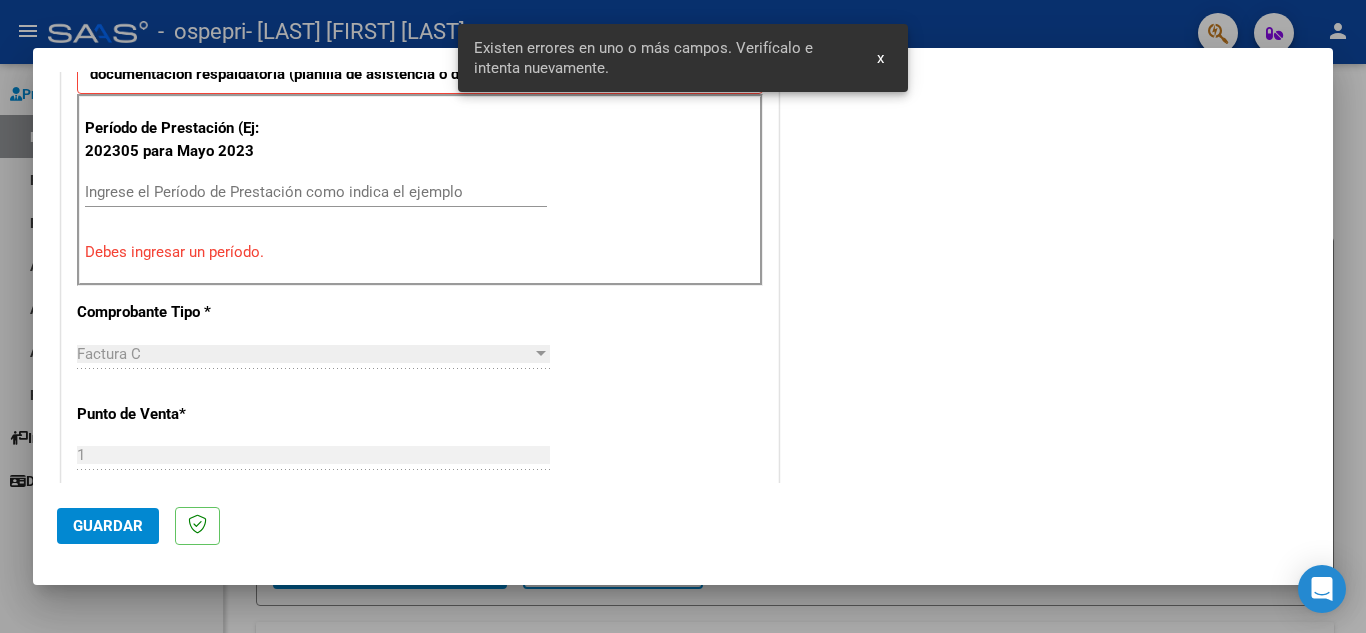 scroll, scrollTop: 453, scrollLeft: 0, axis: vertical 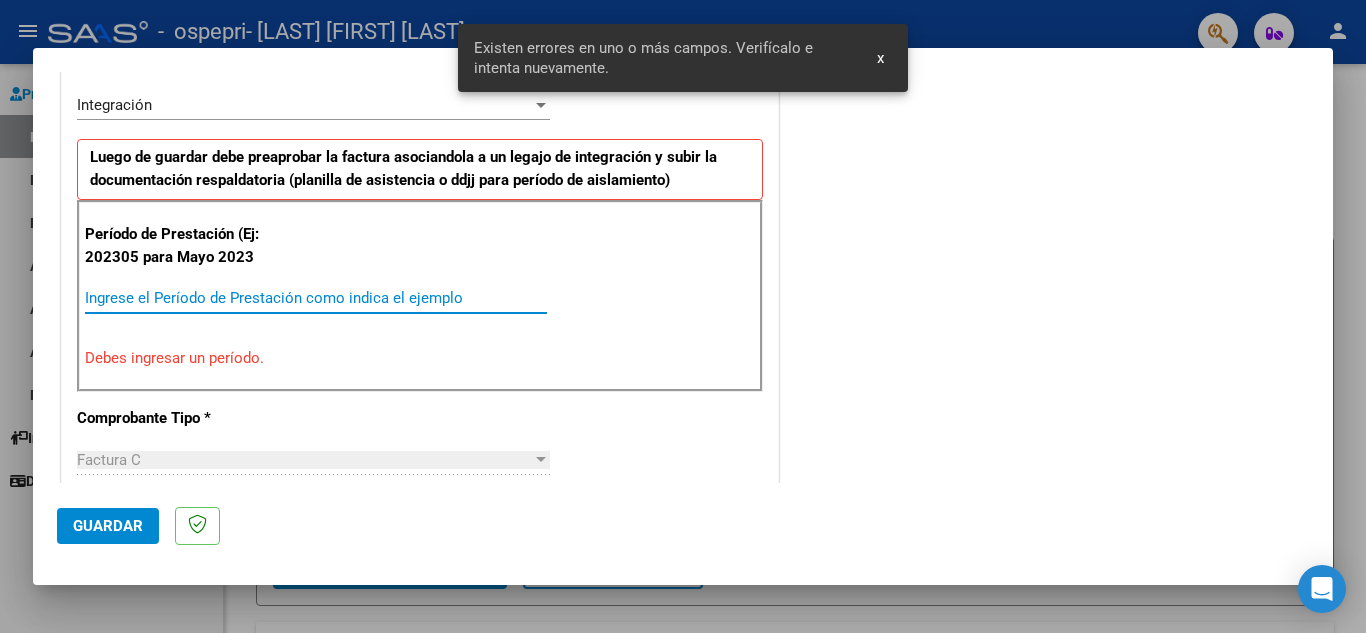 click on "Ingrese el Período de Prestación como indica el ejemplo" at bounding box center (316, 298) 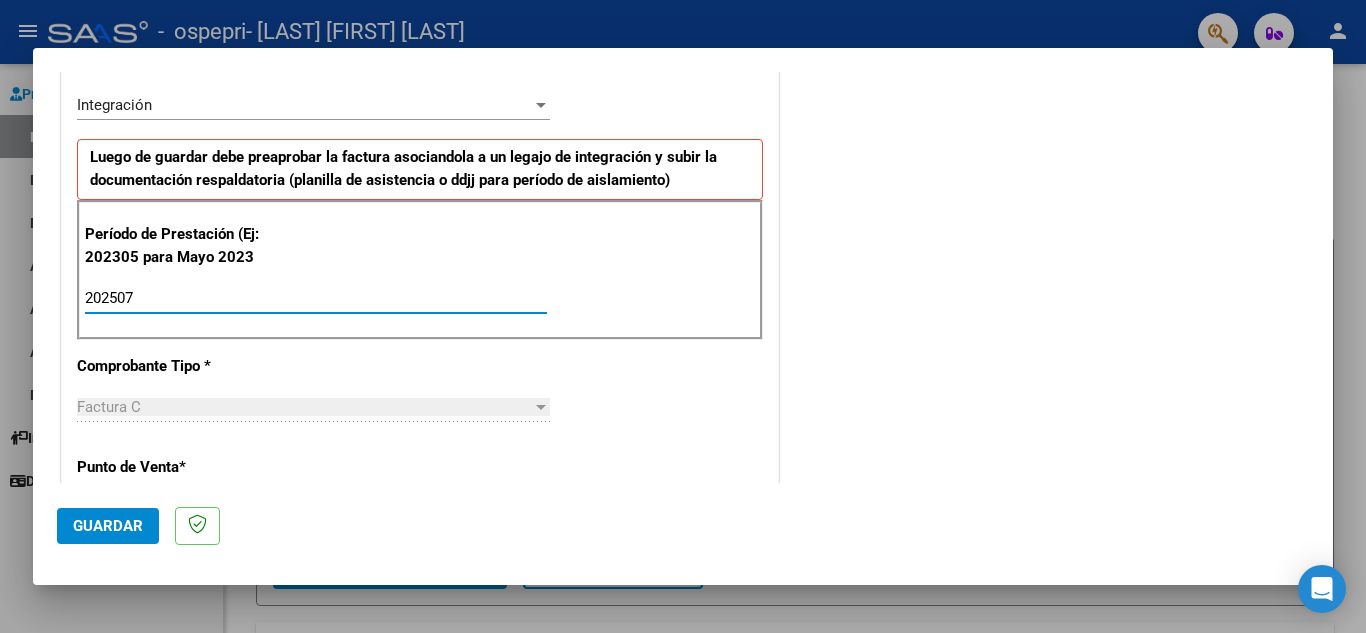 type on "202507" 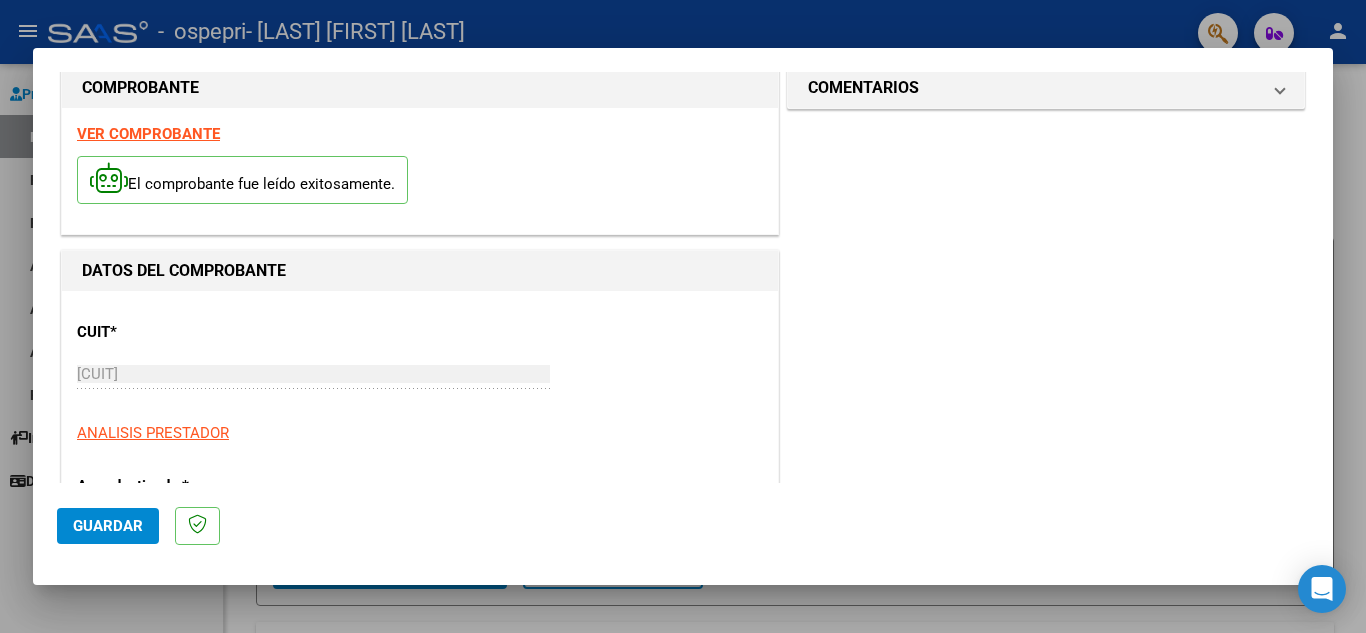 scroll, scrollTop: 0, scrollLeft: 0, axis: both 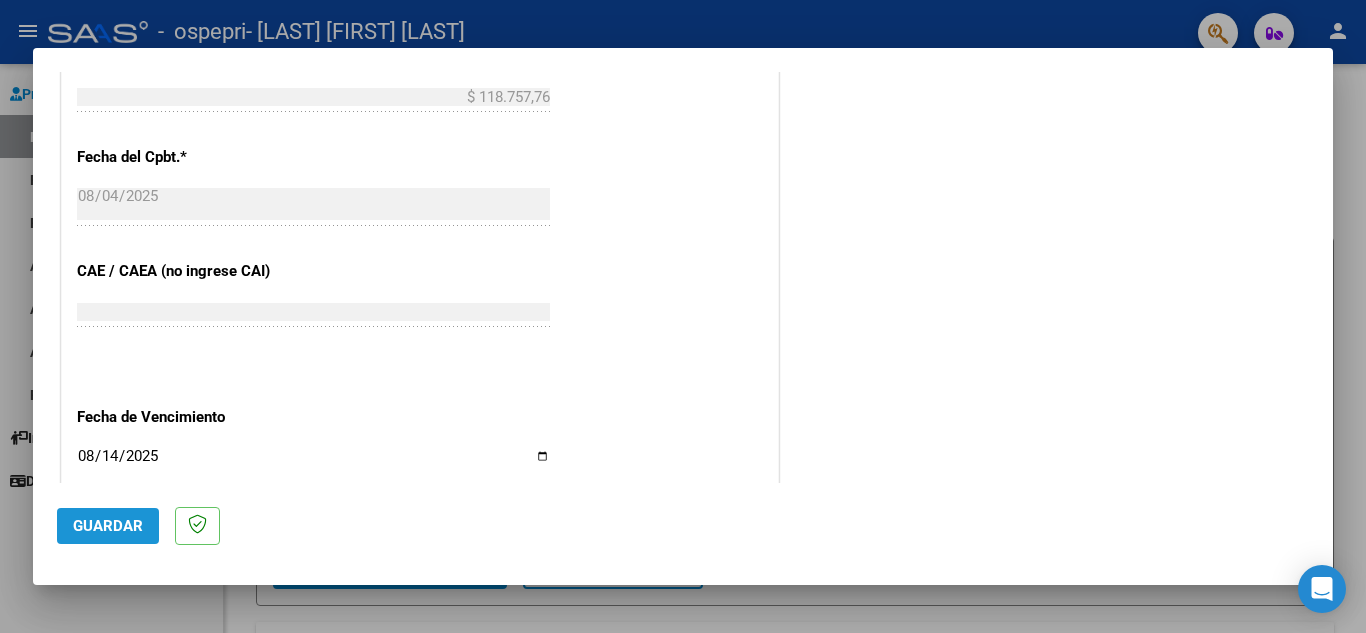 click on "Guardar" 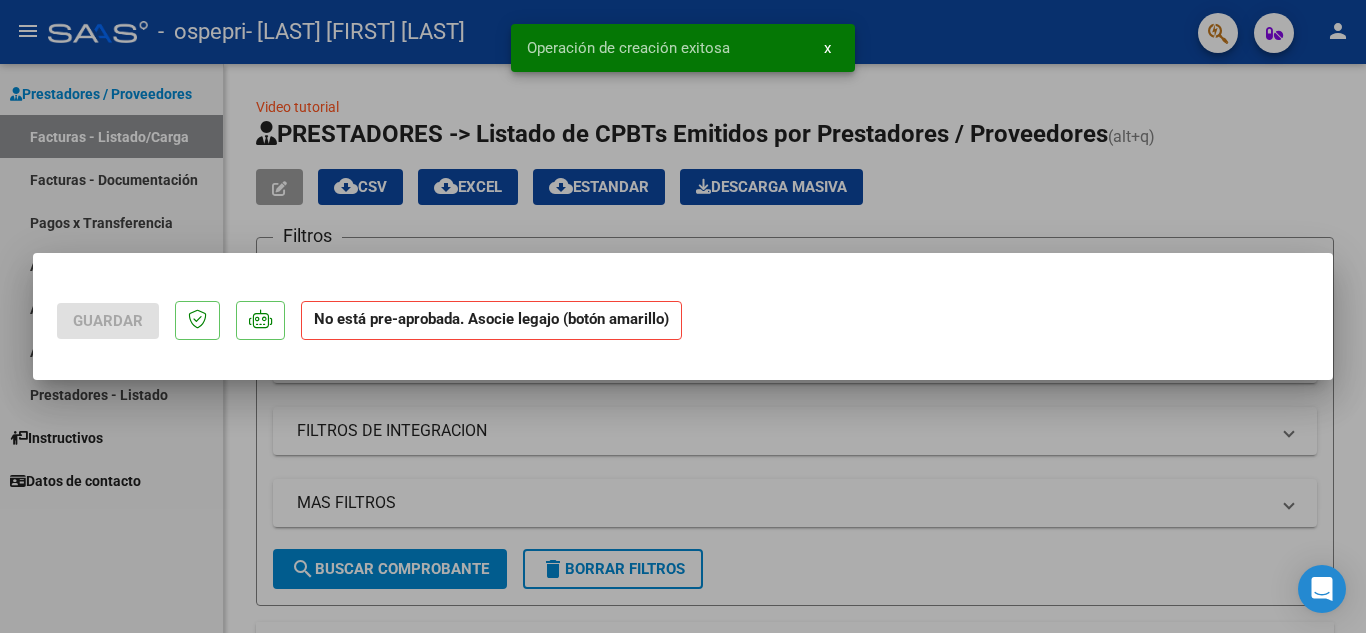 scroll, scrollTop: 0, scrollLeft: 0, axis: both 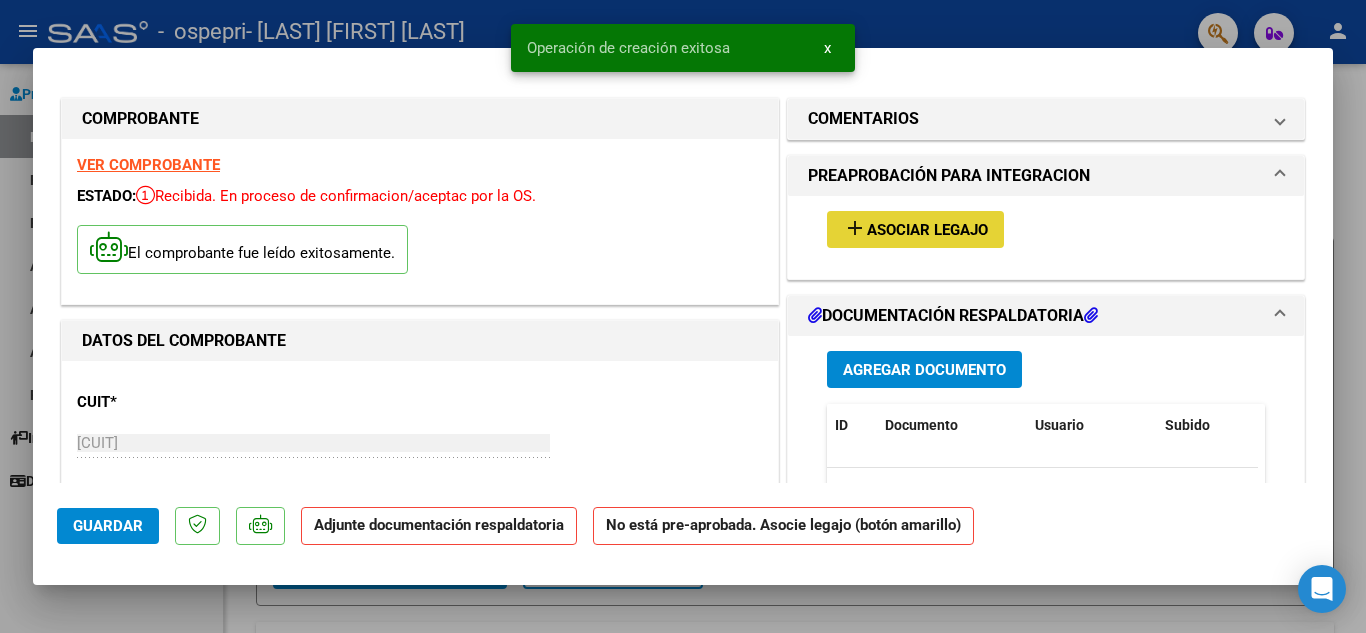 click on "Asociar Legajo" at bounding box center (927, 230) 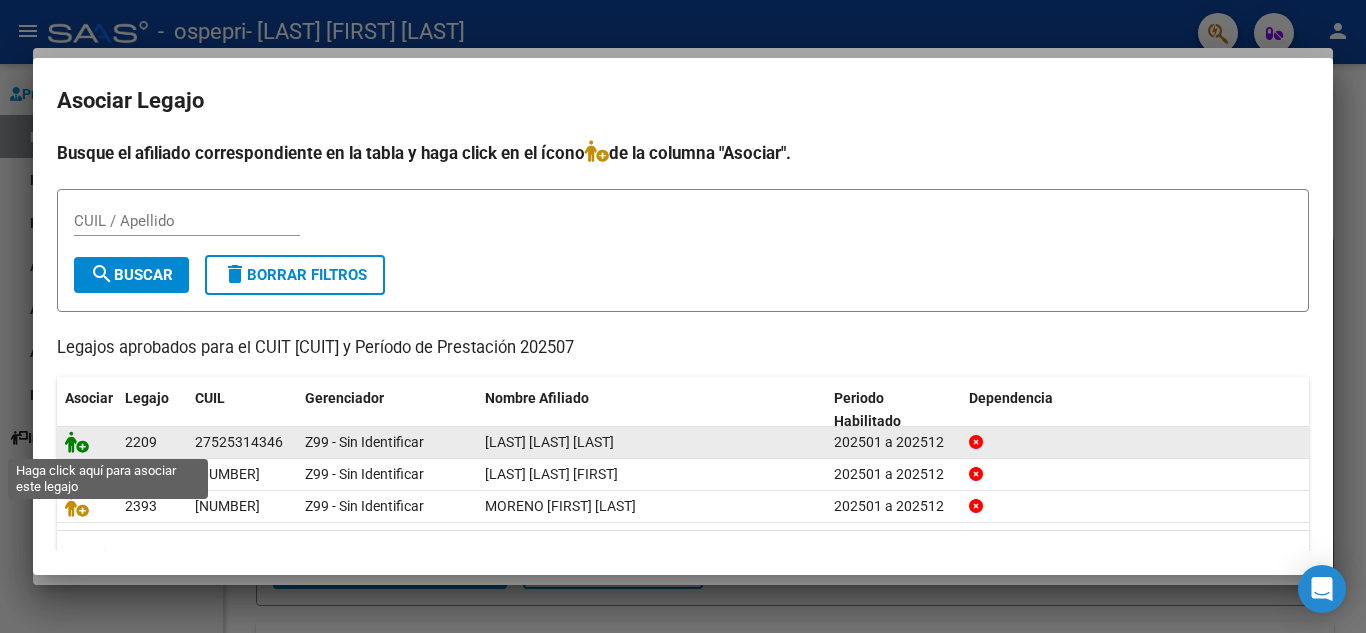 click 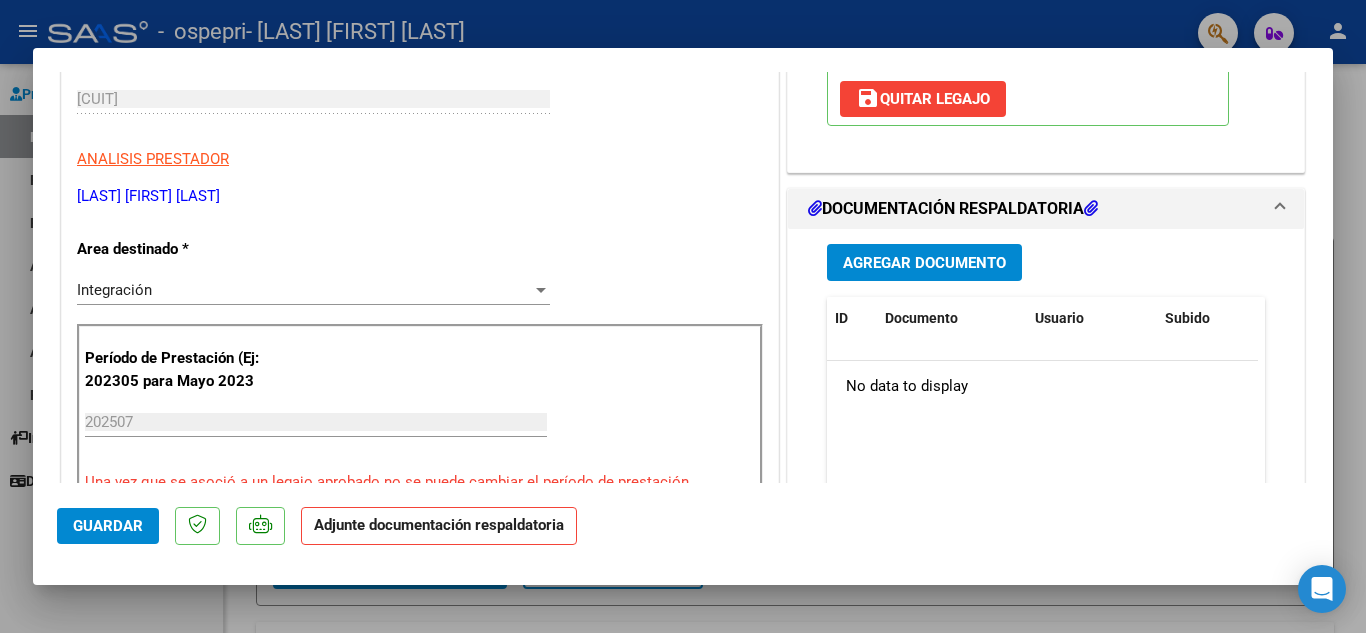 scroll, scrollTop: 377, scrollLeft: 0, axis: vertical 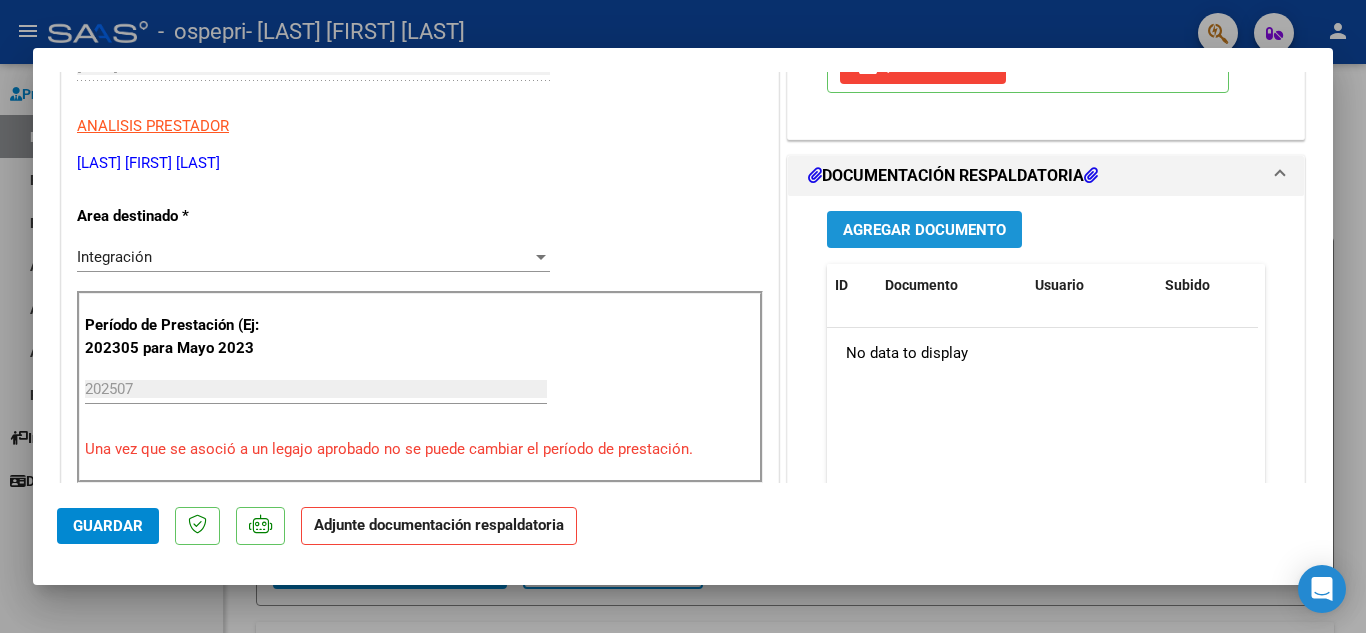 click on "Agregar Documento" at bounding box center [924, 230] 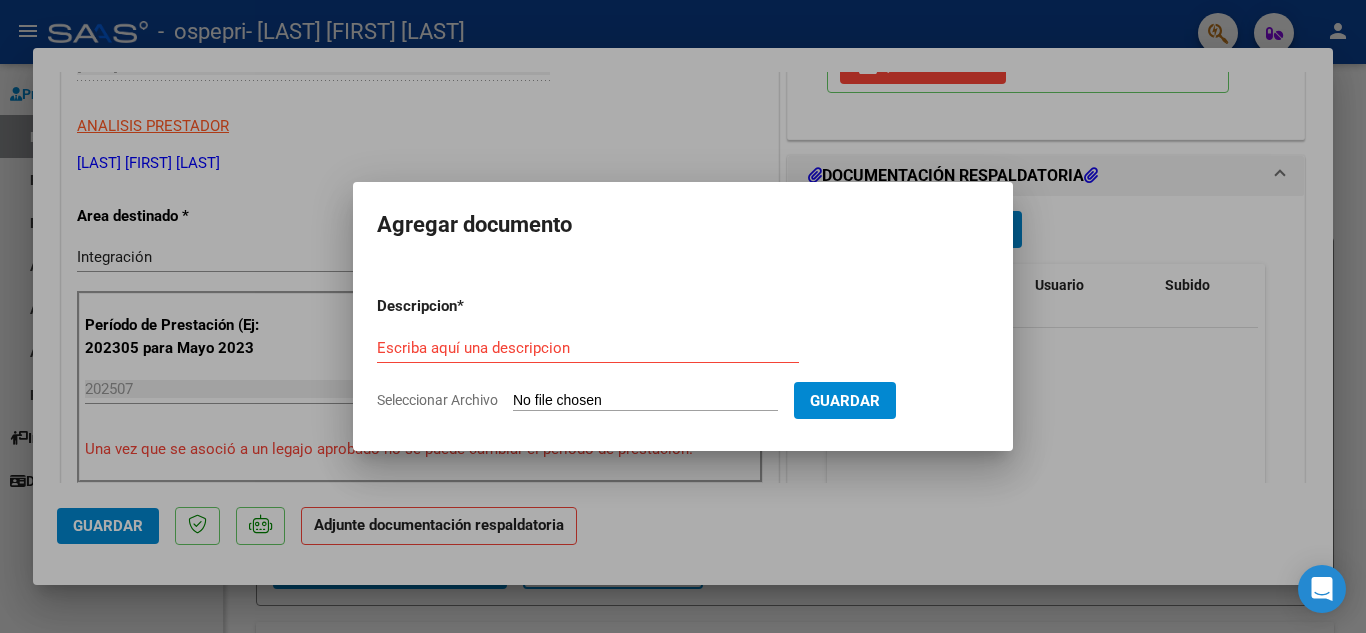 click on "Seleccionar Archivo" at bounding box center [645, 401] 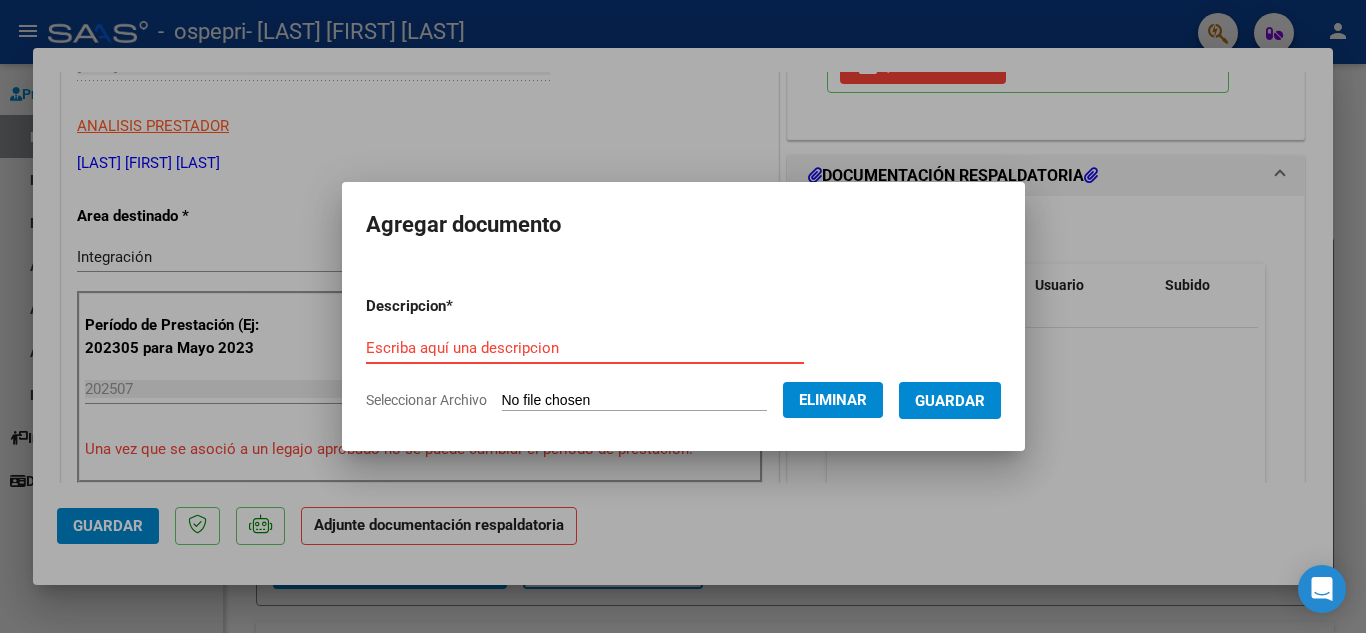 click on "Escriba aquí una descripcion" at bounding box center (585, 348) 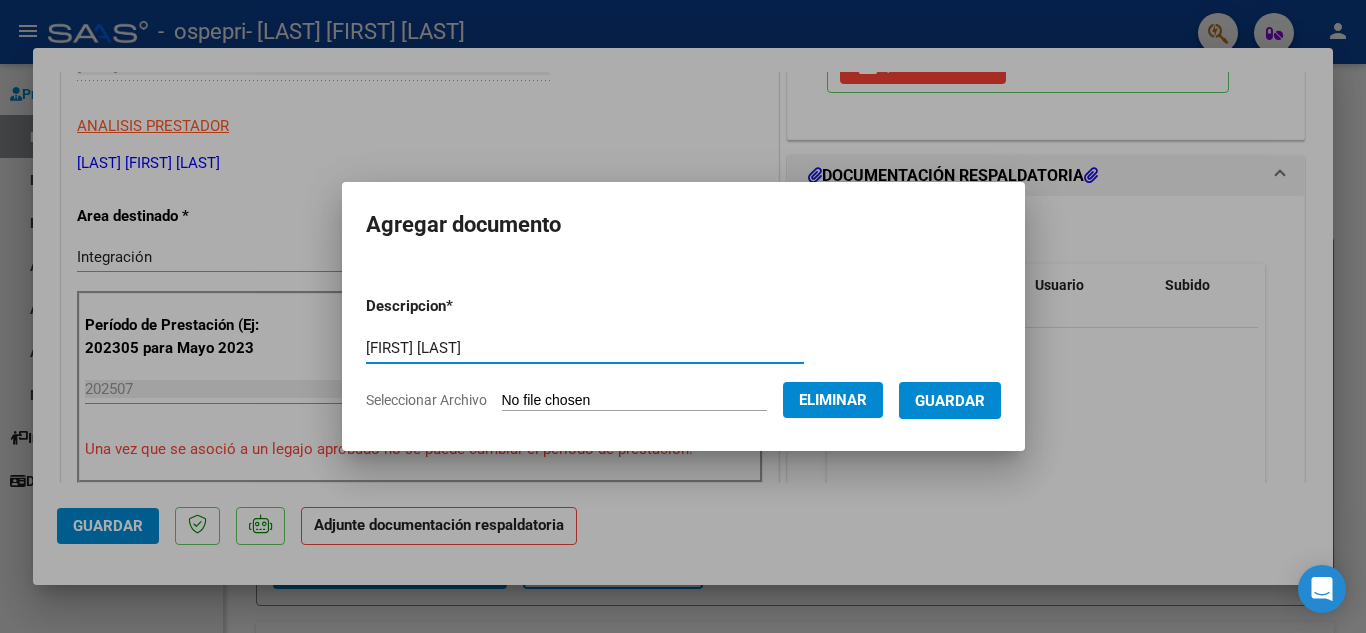 type on "[FIRST] [LAST]" 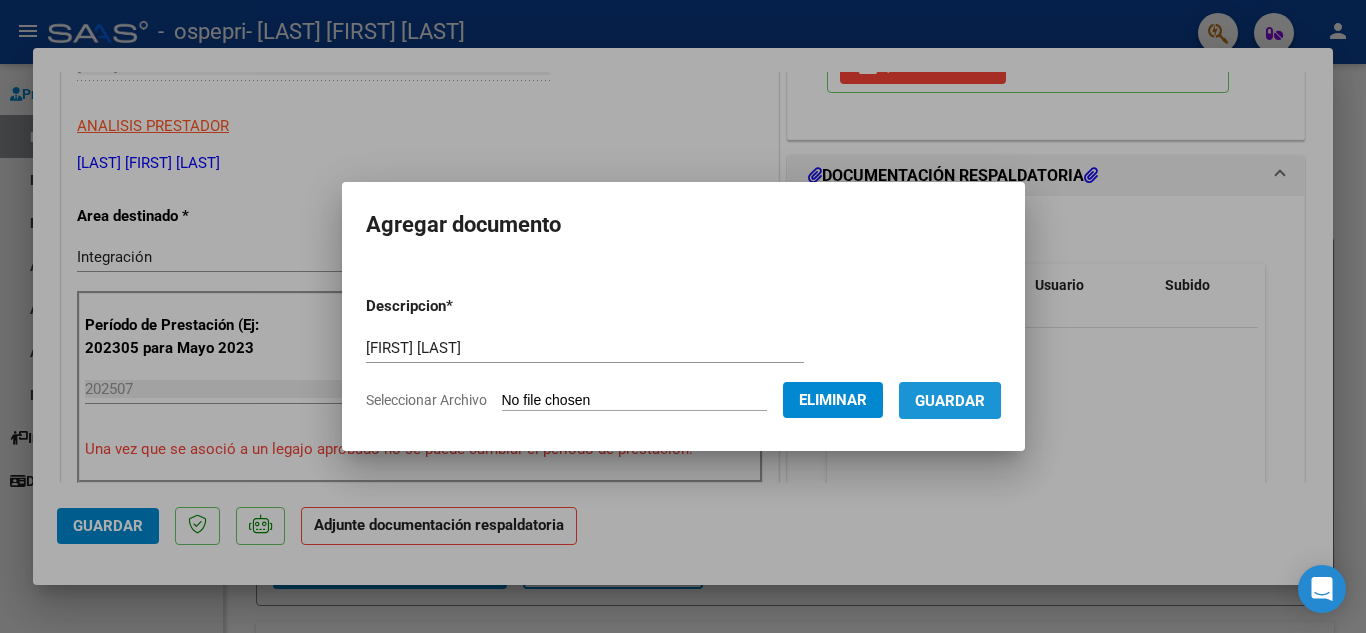 click on "Guardar" at bounding box center (950, 401) 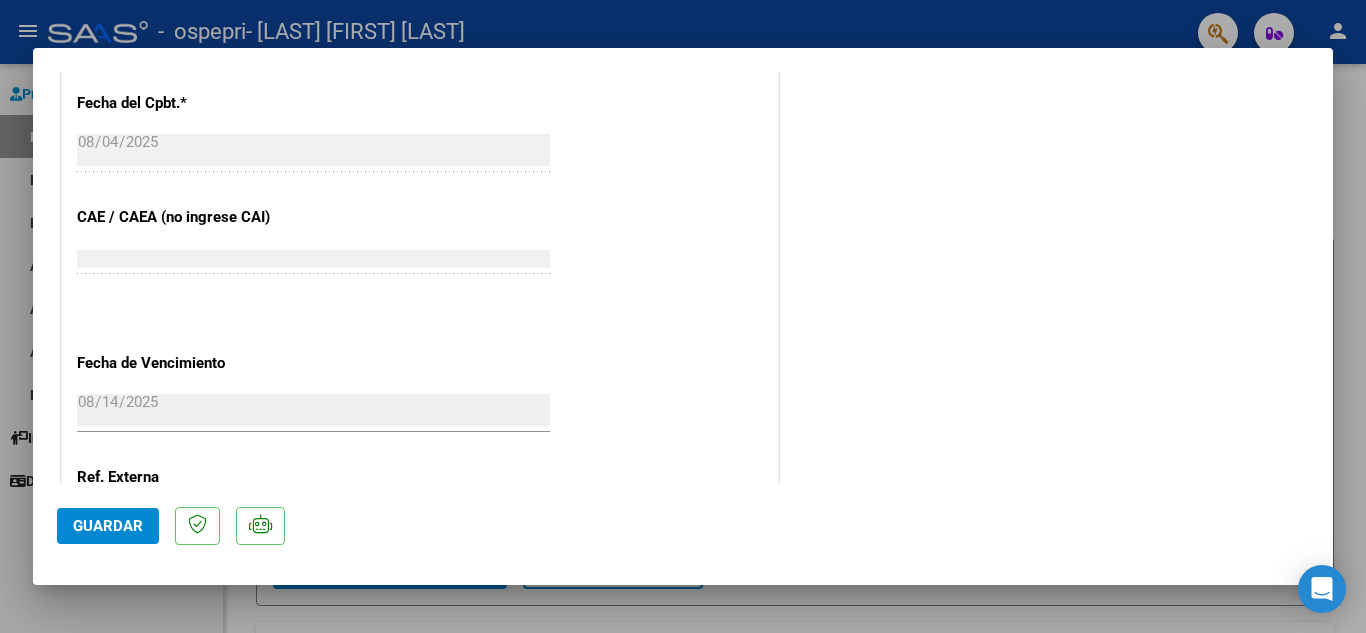 scroll, scrollTop: 1379, scrollLeft: 0, axis: vertical 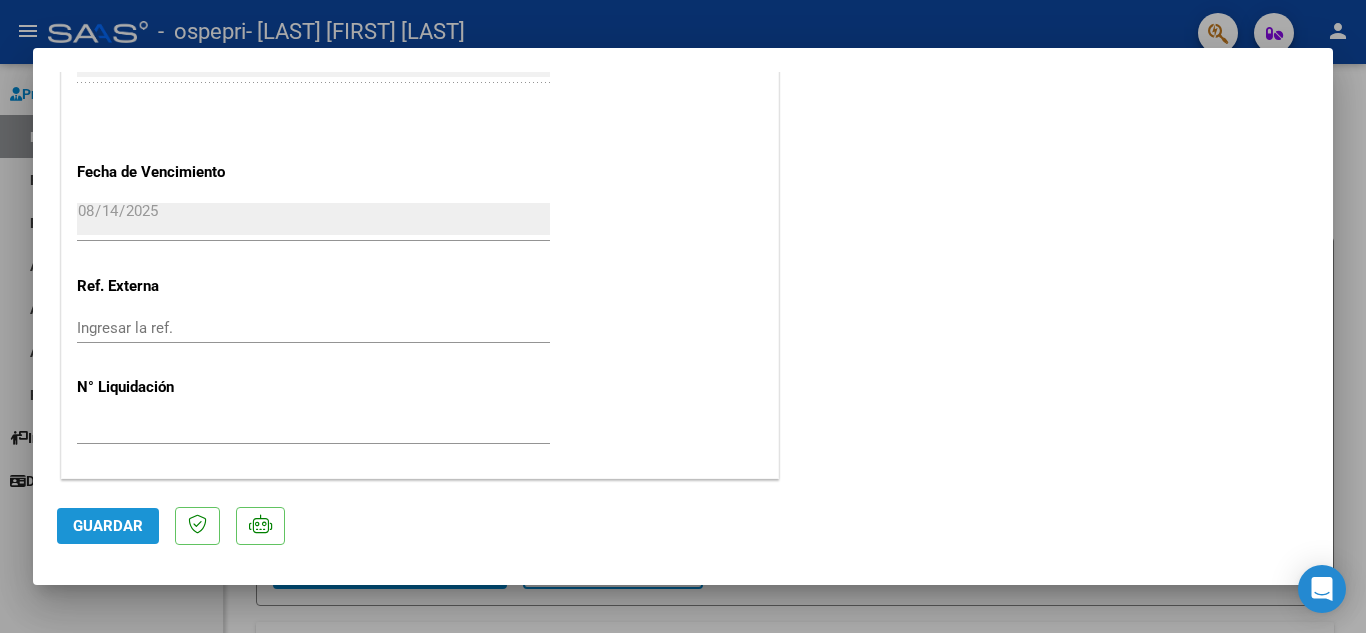 click on "Guardar" 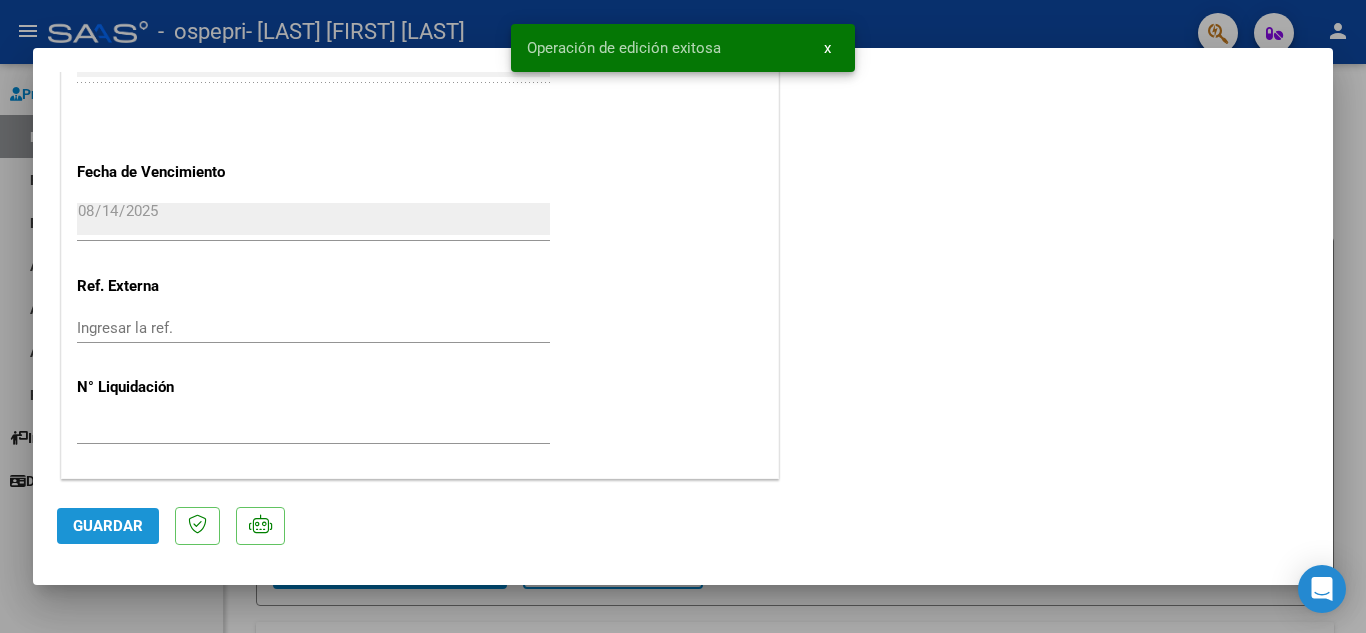 click on "Guardar" 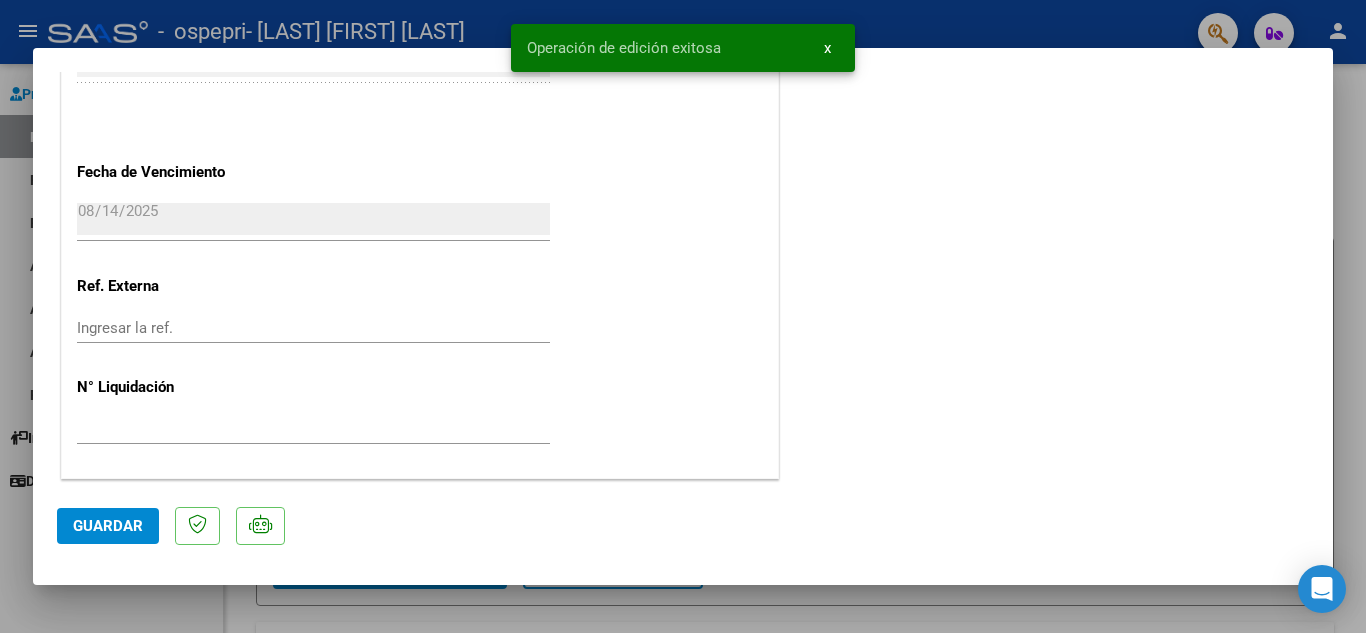 click at bounding box center (683, 316) 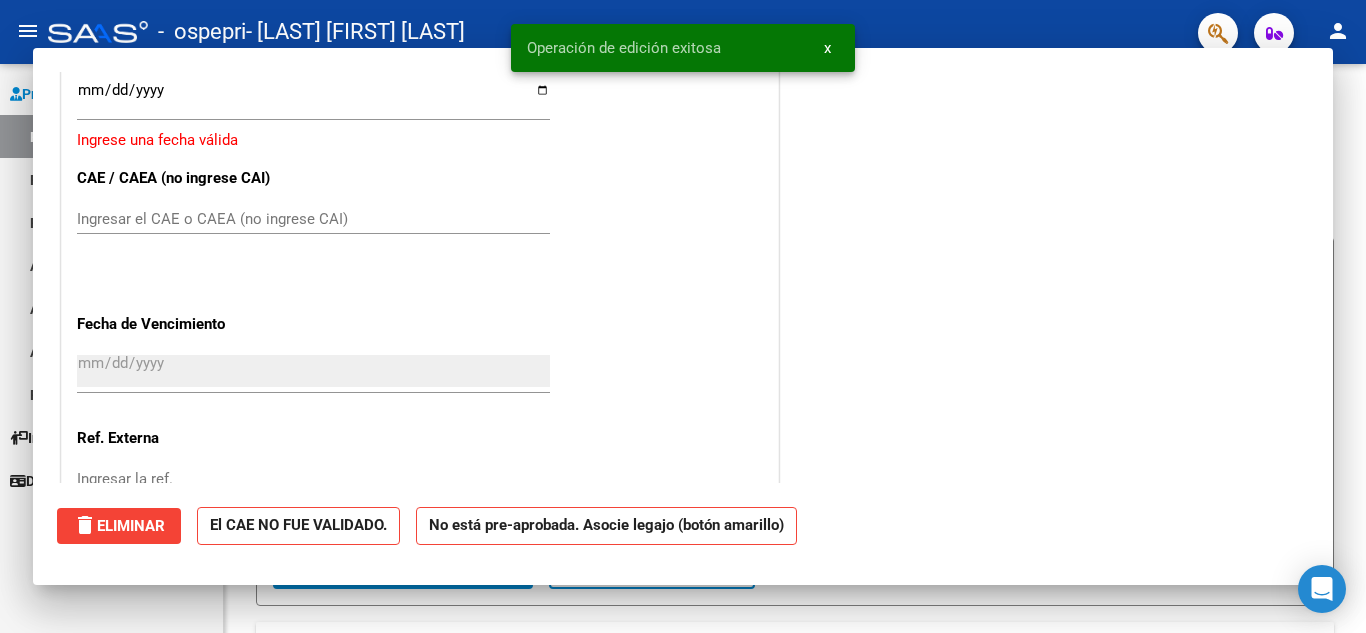scroll, scrollTop: 0, scrollLeft: 0, axis: both 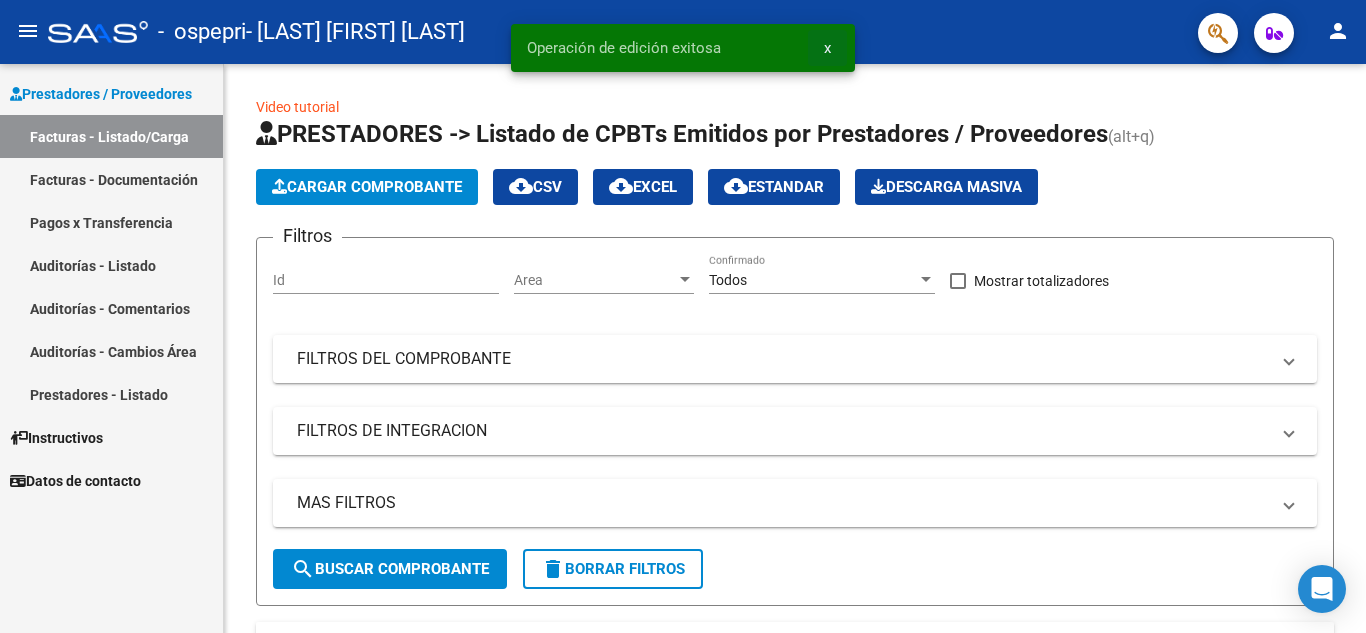 click on "x" at bounding box center (827, 48) 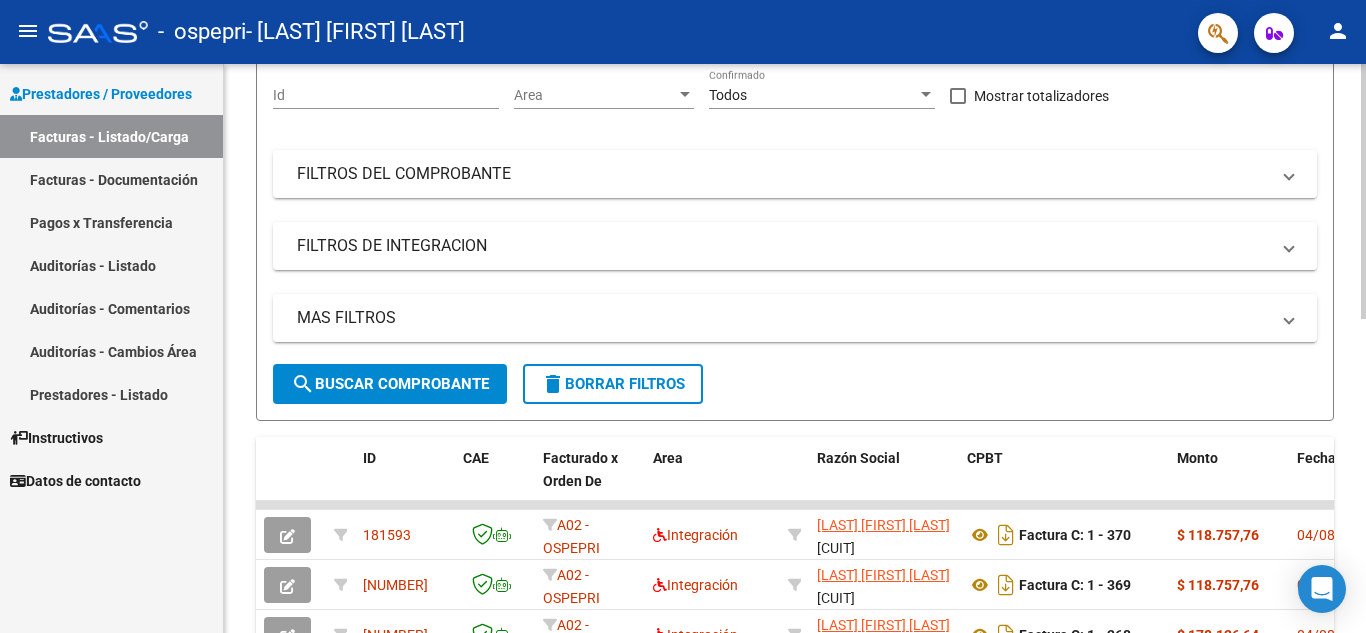 scroll, scrollTop: 0, scrollLeft: 0, axis: both 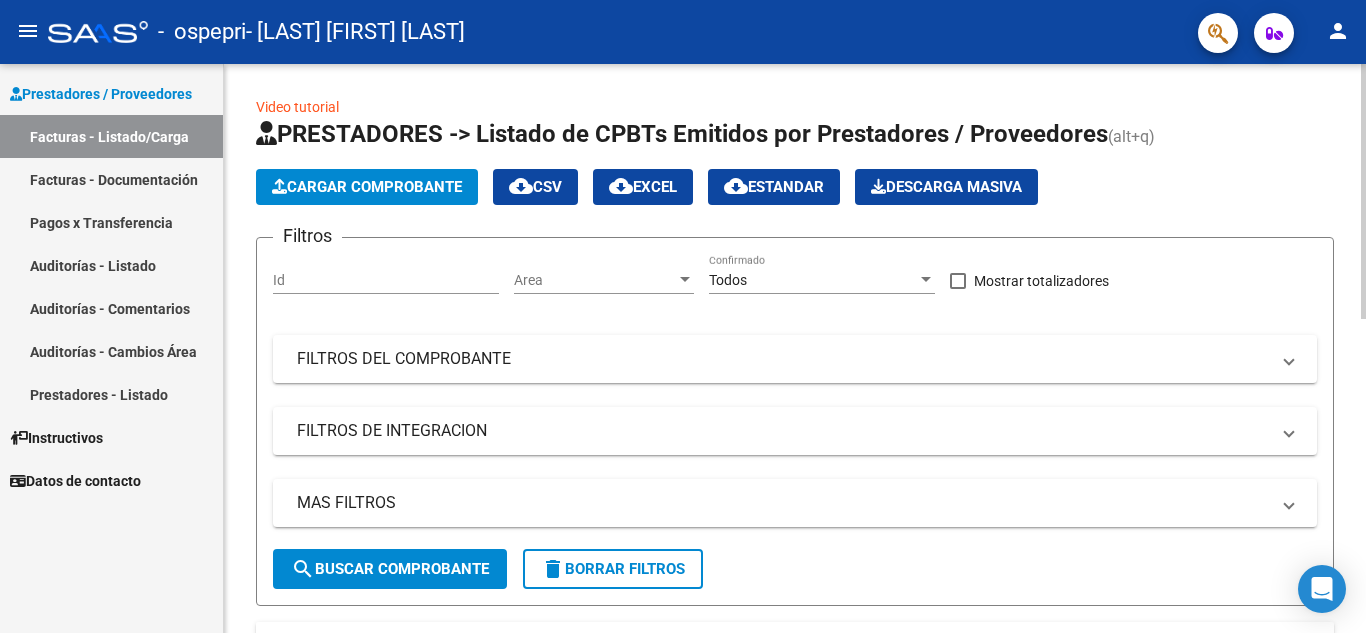 click on "Video tutorial   PRESTADORES -> Listado de CPBTs Emitidos por Prestadores / Proveedores (alt+q)   Cargar Comprobante
cloud_download  CSV  cloud_download  EXCEL  cloud_download  Estandar   Descarga Masiva
Filtros Id Area Area Todos Confirmado   Mostrar totalizadores   FILTROS DEL COMPROBANTE  Comprobante Tipo Comprobante Tipo Start date – End date Fec. Comprobante Desde / Hasta Días Emisión Desde(cant. días) Días Emisión Hasta(cant. días) CUIT / Razón Social Pto. Venta Nro. Comprobante Código SSS CAE Válido CAE Válido Todos Cargado Módulo Hosp. Todos Tiene facturacion Apócrifa Hospital Refes  FILTROS DE INTEGRACION  Período De Prestación Campos del Archivo de Rendición Devuelto x SSS (dr_envio) Todos Rendido x SSS (dr_envio) Tipo de Registro Tipo de Registro Período Presentación Período Presentación Campos del Legajo Asociado (preaprobación) Afiliado Legajo (cuil/nombre) Todos Solo facturas preaprobadas  MAS FILTROS  Todos Con Doc. Respaldatoria Todos Con Trazabilidad Todos – – 0" 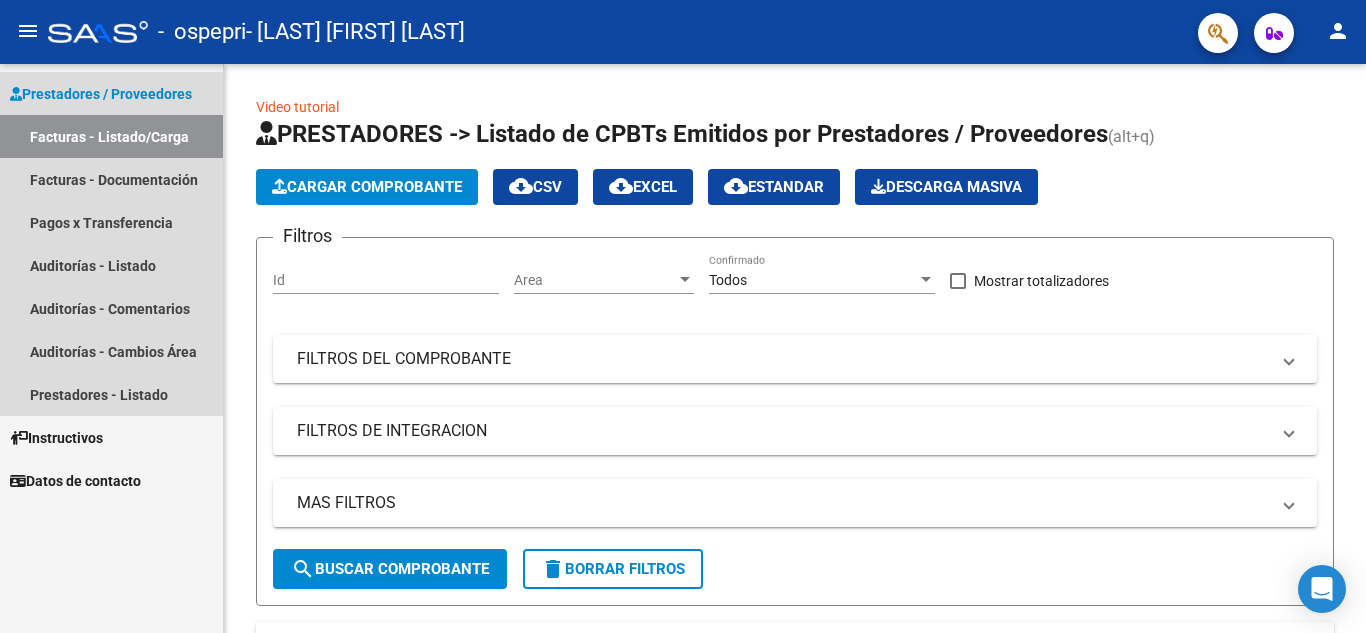 click on "Facturas - Listado/Carga" at bounding box center [111, 136] 